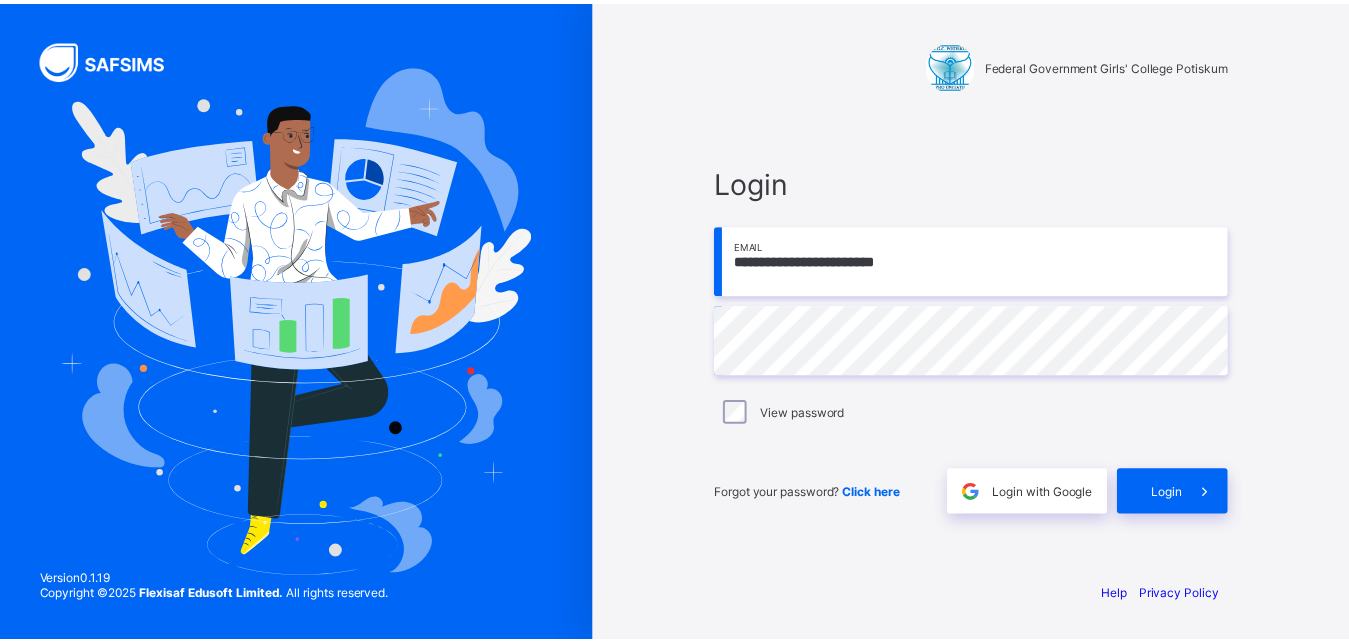 scroll, scrollTop: 0, scrollLeft: 0, axis: both 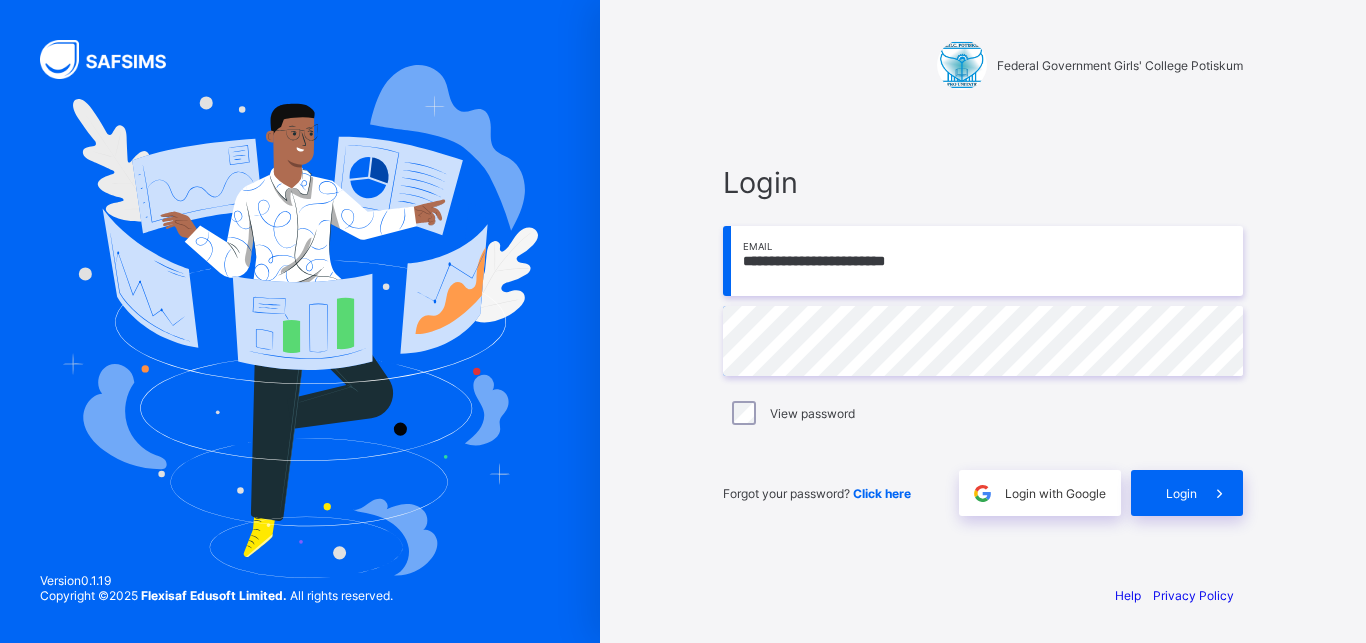 click on "**********" at bounding box center [983, 261] 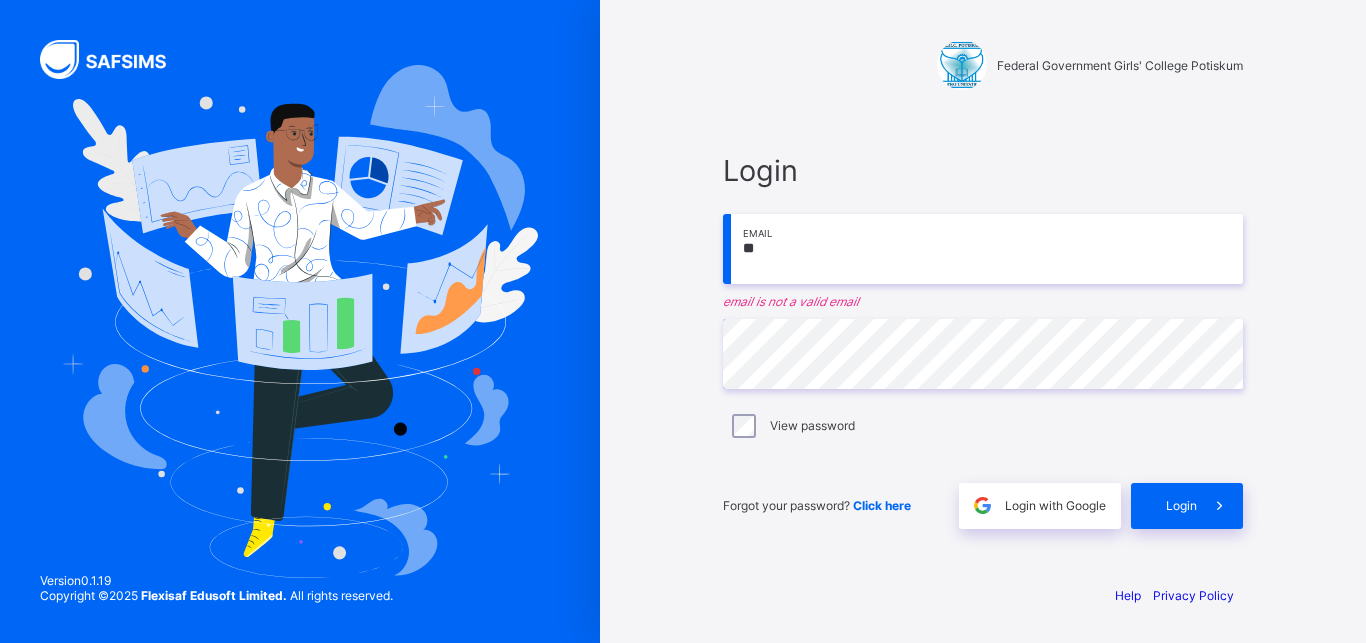 type on "*" 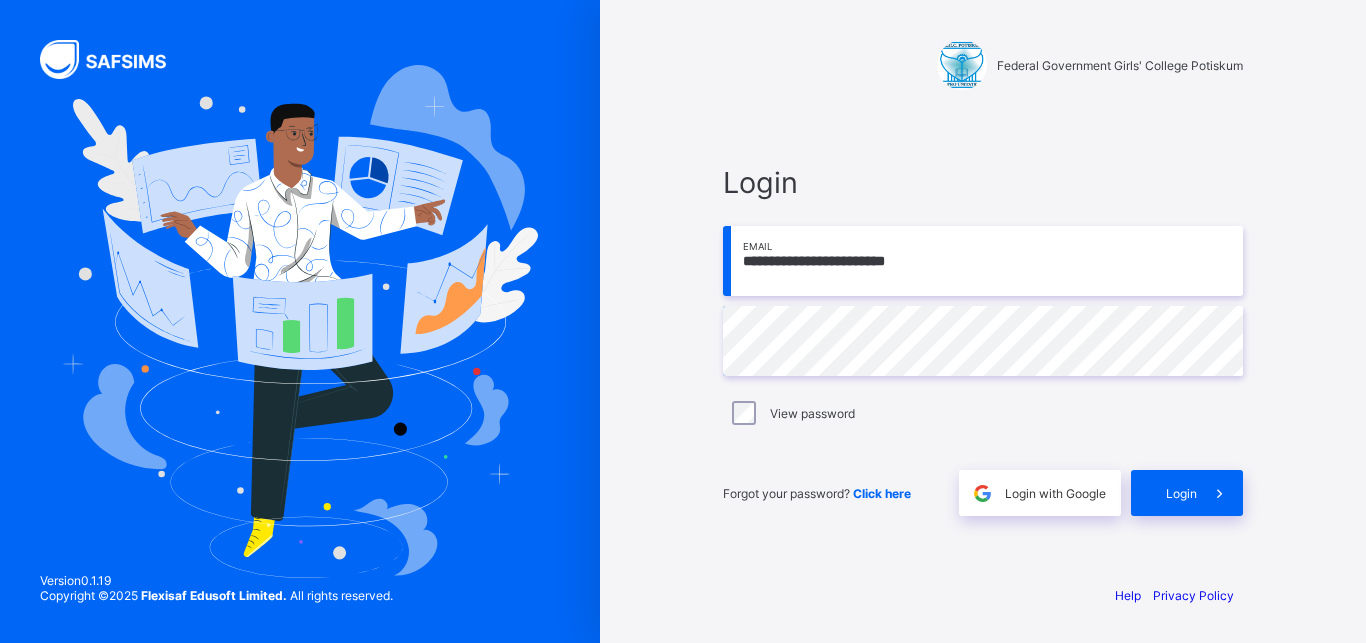 type on "**********" 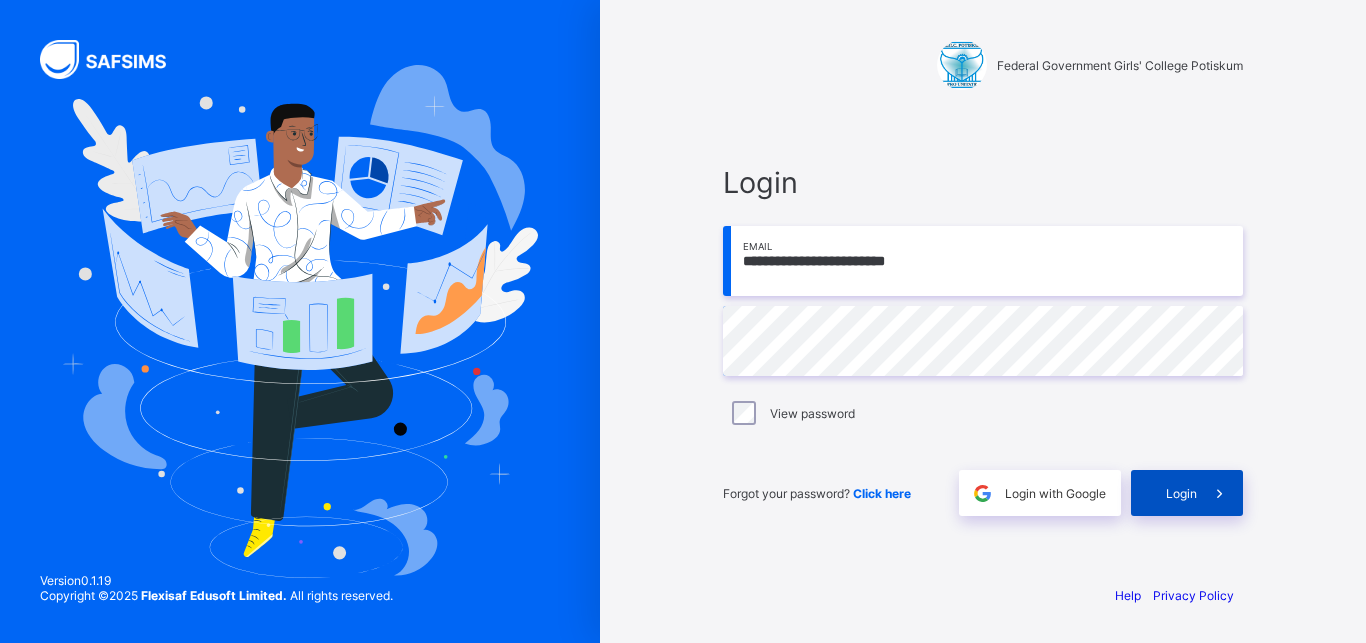 click on "Login" at bounding box center (1181, 493) 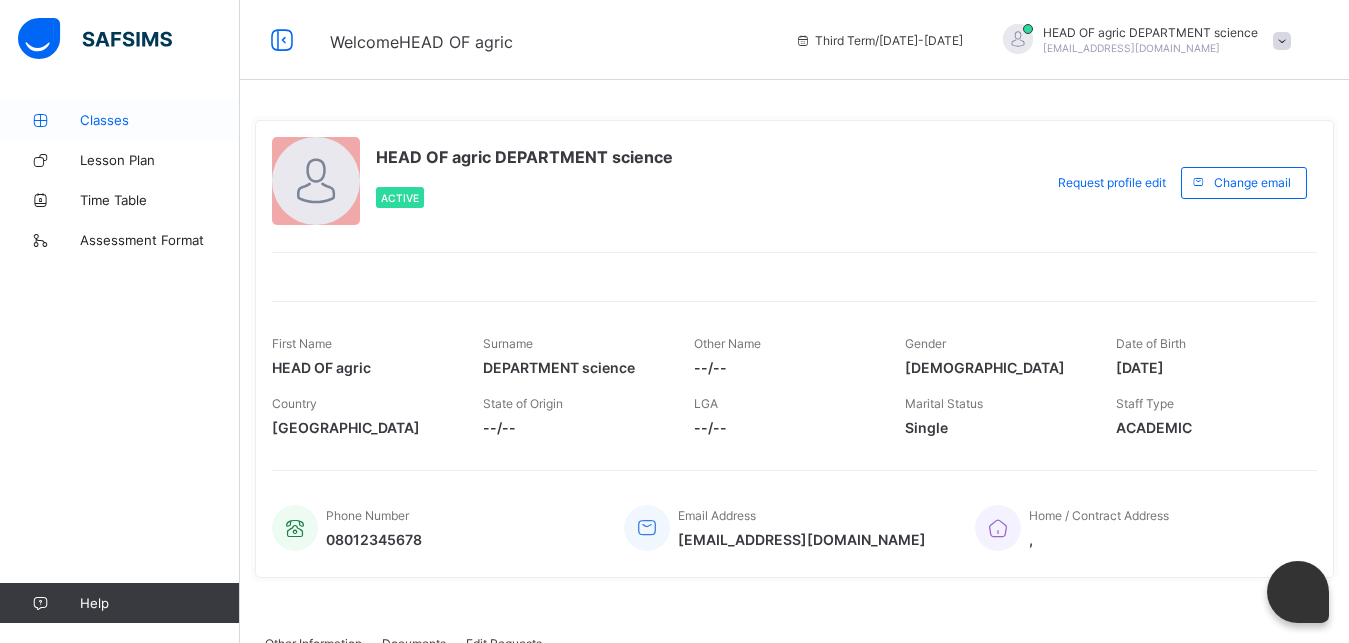 click on "Classes" at bounding box center [160, 120] 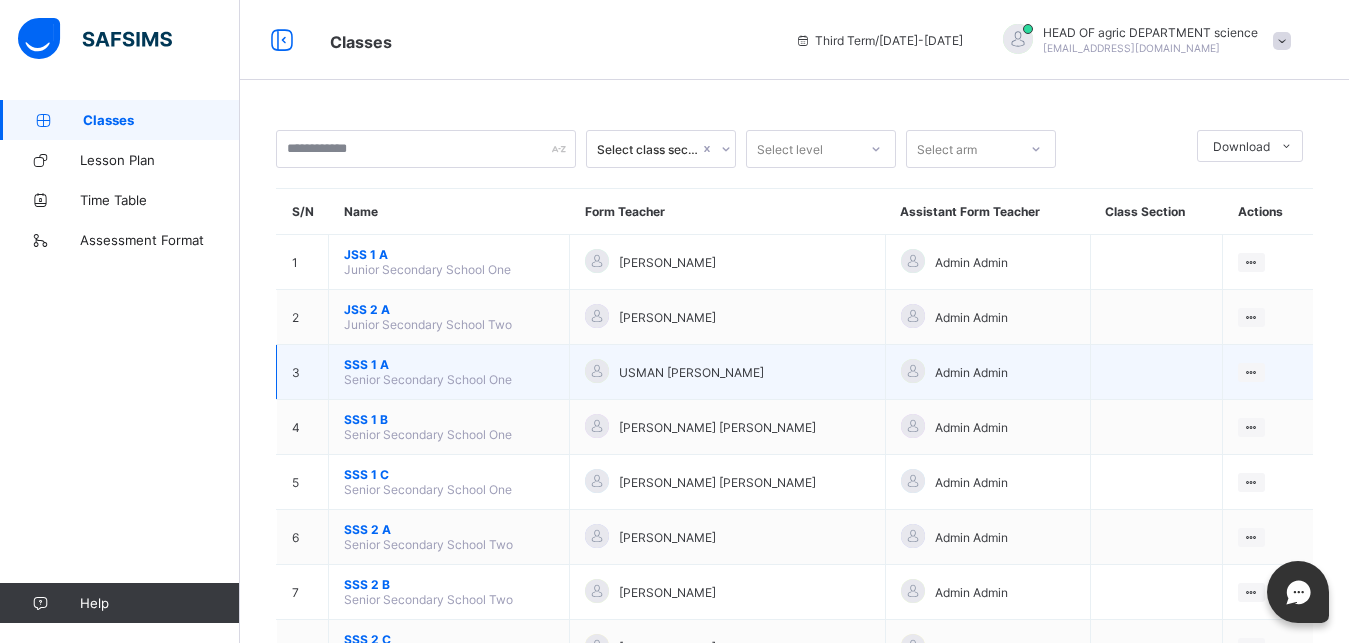 click on "SSS 1   A" at bounding box center (449, 364) 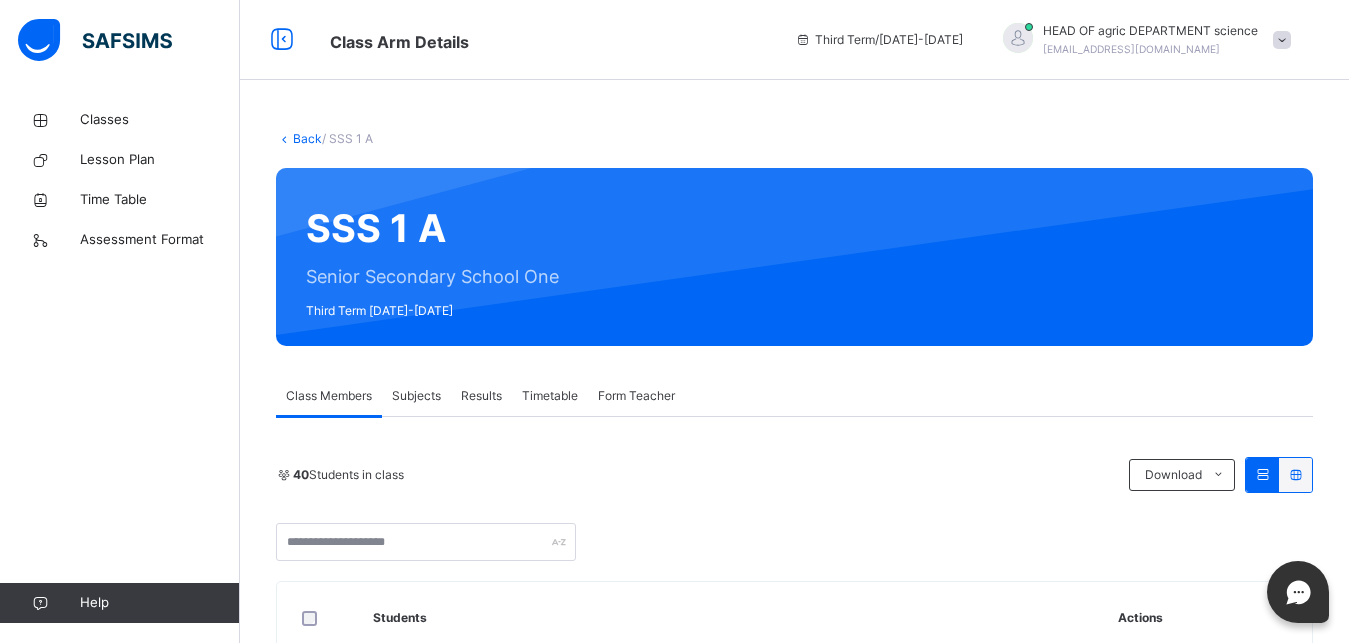 click on "Back  / SSS 1 A SSS 1 A Senior Secondary School One Third Term [DATE]-[DATE] Class Members Subjects Results Timetable Form Teacher Class Members More Options   40  Students in class Download Pdf Report Excel Report Federal Government Girls' College Potiskum Date: [DATE] 7:09:08 am Class Members Class:  SSS 1 A Total no. of Students:  40 Term:  Third Term Session:  [DATE]-[DATE] S/NO Admission No. Last Name First Name Other Name 1 2021/122 [PERSON_NAME] 2 12187 [PERSON_NAME] 3 2021/121 [PERSON_NAME] 4 FGGCP/BUF USMAN [PERSON_NAME] 5 FGGCP/[PERSON_NAME] 6 FGGCP/FMZ [PERSON_NAME] 7 12222 [PERSON_NAME] Inusa 8 FGGCP/FG GREMA FATIMA 9 FGGCP/12289 MAI [PERSON_NAME] 10 2021/127 [PERSON_NAME] 11 2021/124 [PERSON_NAME] 12 2021/125 [PERSON_NAME] 13 2021/126 [PERSON_NAME] 14 FGGC24/62 BIRIRI [PERSON_NAME] 15 12237 [PERSON_NAME] 16 FGGC24/58 SANI [PERSON_NAME] 17 2021/128 GWANI [PERSON_NAME] 18 2021/131 [PERSON_NAME] 19 FGGCP/HBH [PERSON_NAME] BA 20 21" at bounding box center (794, 1772) 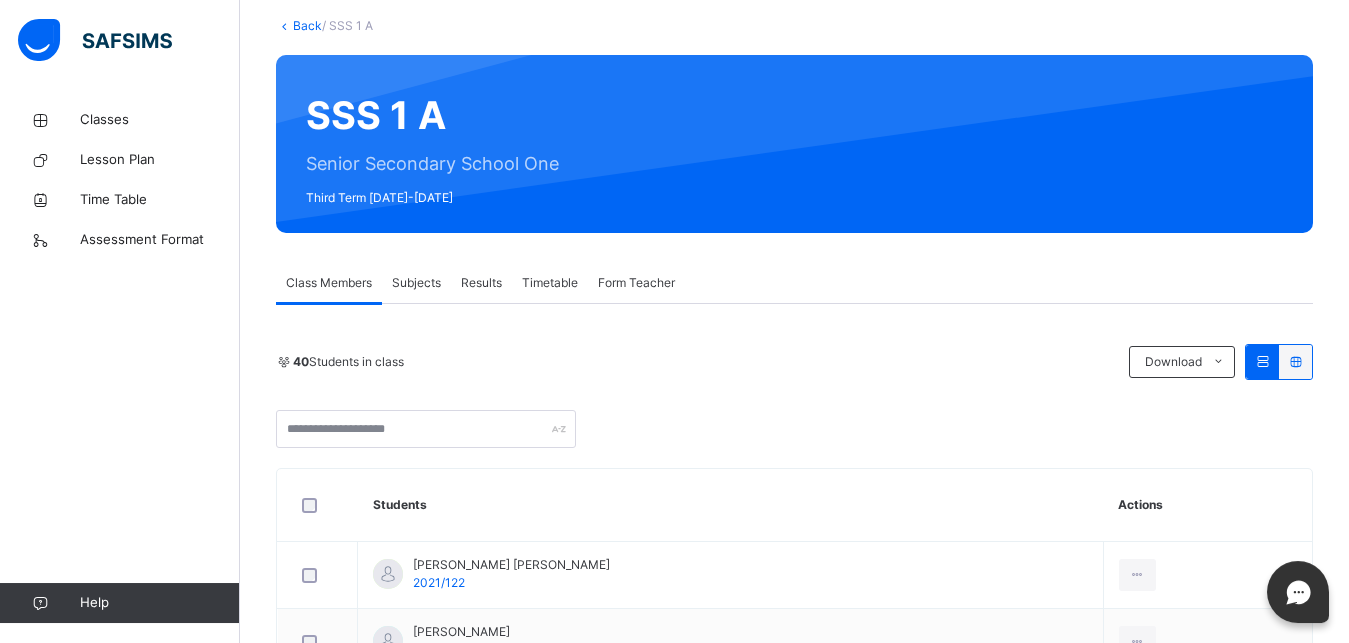 scroll, scrollTop: 153, scrollLeft: 0, axis: vertical 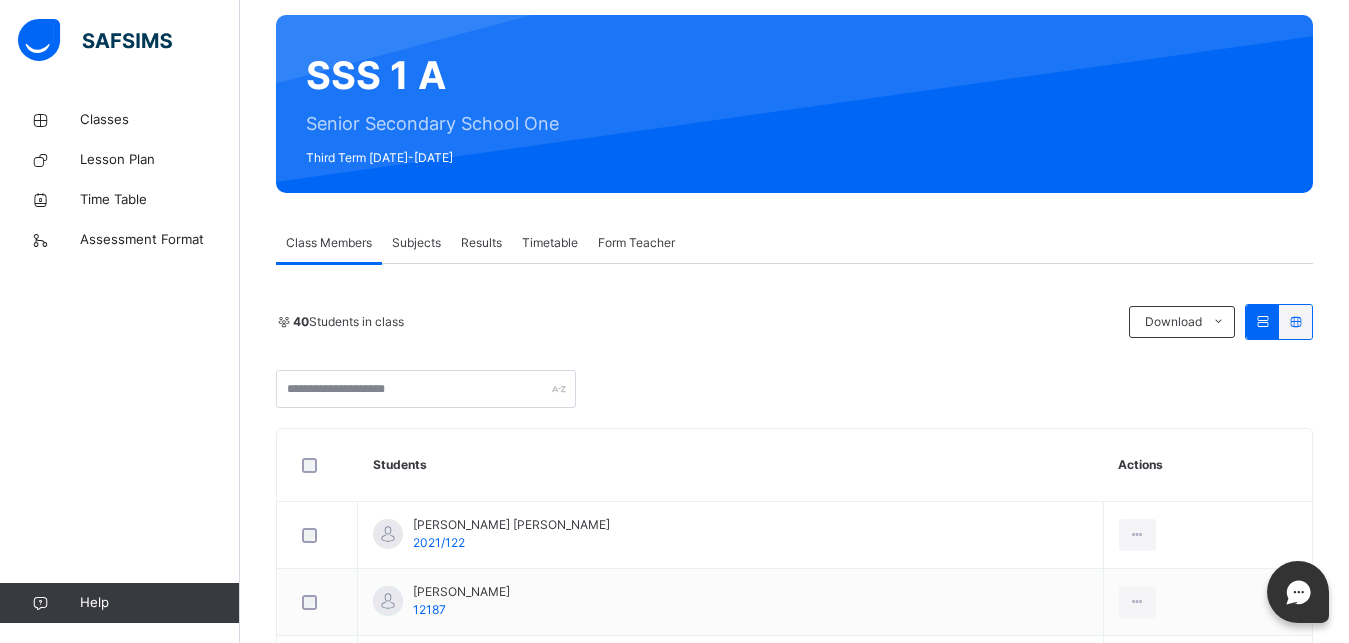 click on "Subjects" at bounding box center (416, 243) 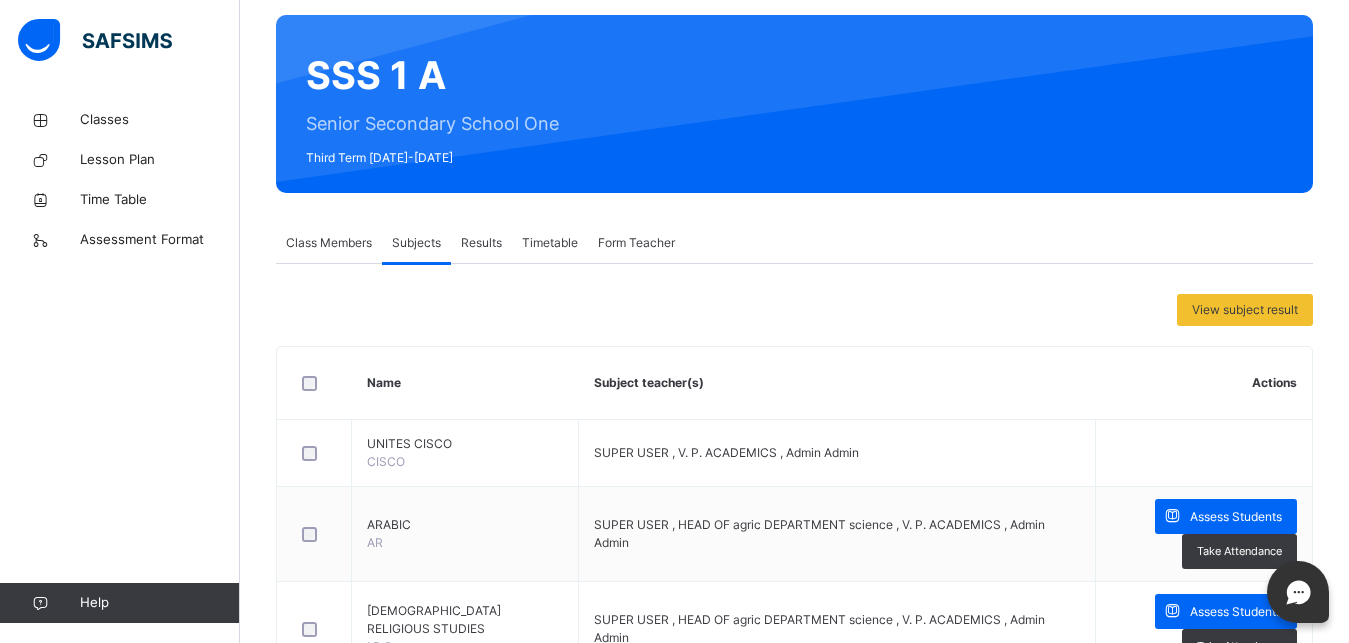 click on "Back  / SSS 1 A SSS 1 A Senior Secondary School One Third Term [DATE]-[DATE] Class Members Subjects Results Timetable Form Teacher Subjects More Options   40  Students in class Download Pdf Report Excel Report Federal Government Girls' College Potiskum Date: [DATE] 7:09:08 am Class Members Class:  SSS 1 A Total no. of Students:  40 Term:  Third Term Session:  [DATE]-[DATE] S/NO Admission No. Last Name First Name Other Name 1 2021/122 [PERSON_NAME] 2 12187 [PERSON_NAME] 3 2021/121 [PERSON_NAME] 4 FGGCP/BUF USMAN [PERSON_NAME] 5 FGGCP/[PERSON_NAME] 6 FGGCP/FMZ [PERSON_NAME] 7 12222 [PERSON_NAME] Inusa 8 FGGCP/FG GREMA FATIMA 9 FGGCP/12289 MAI [PERSON_NAME] 10 2021/127 [PERSON_NAME] 11 2021/124 [PERSON_NAME] 12 2021/125 [PERSON_NAME] 13 2021/126 [PERSON_NAME] 14 FGGC24/62 BIRIRI [PERSON_NAME] 15 12237 [PERSON_NAME] 16 FGGC24/58 SANI [PERSON_NAME] 17 2021/128 GWANI [PERSON_NAME] 18 2021/131 [PERSON_NAME] 19 FGGCP/HBH [PERSON_NAME] BA 20 12238 21" at bounding box center [794, 1572] 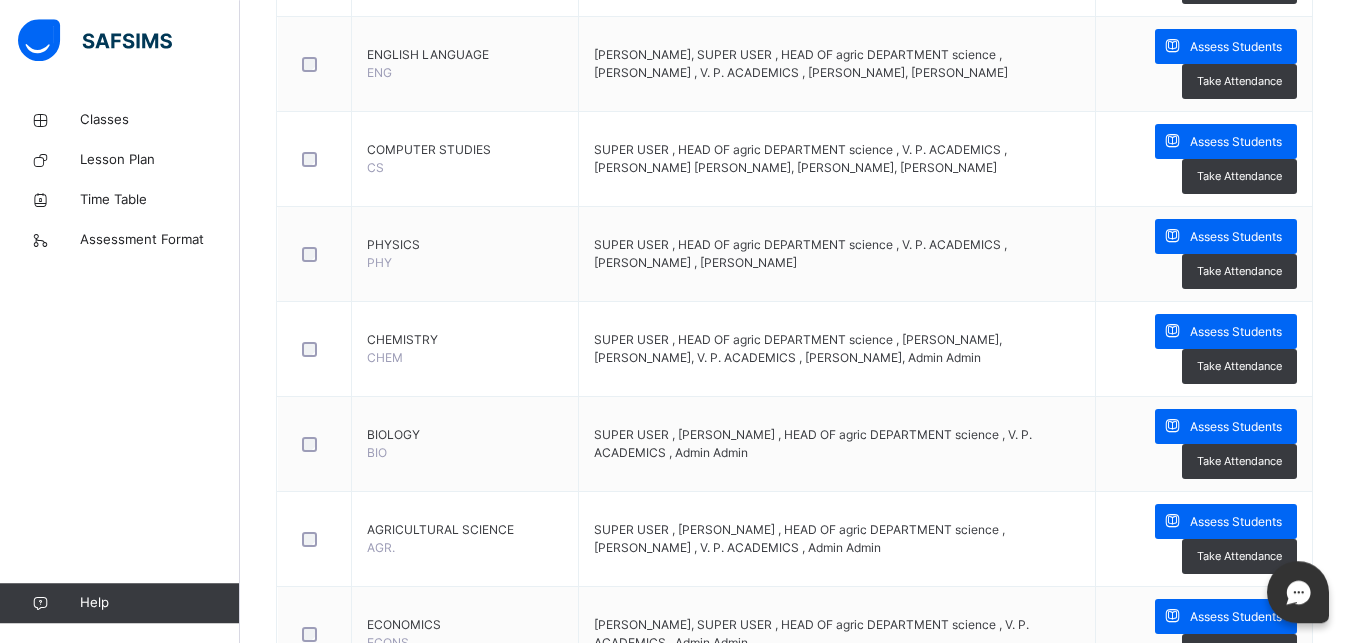 scroll, scrollTop: 1989, scrollLeft: 0, axis: vertical 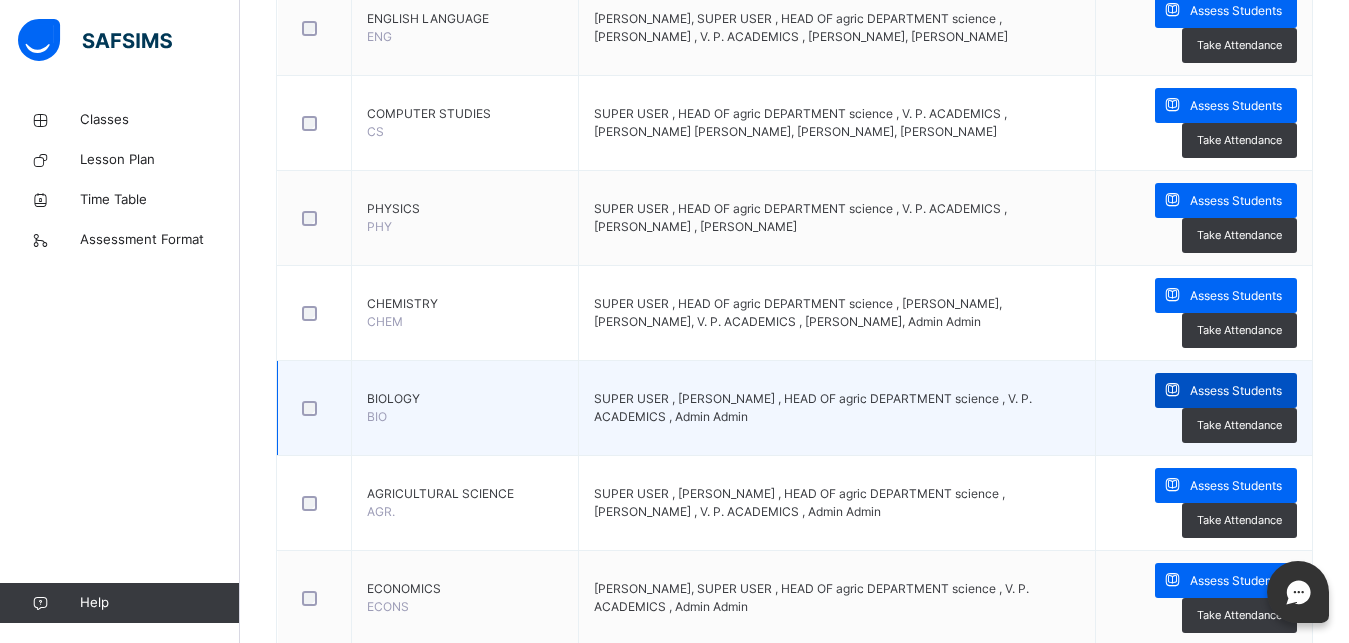 click on "Assess Students" at bounding box center (1236, 391) 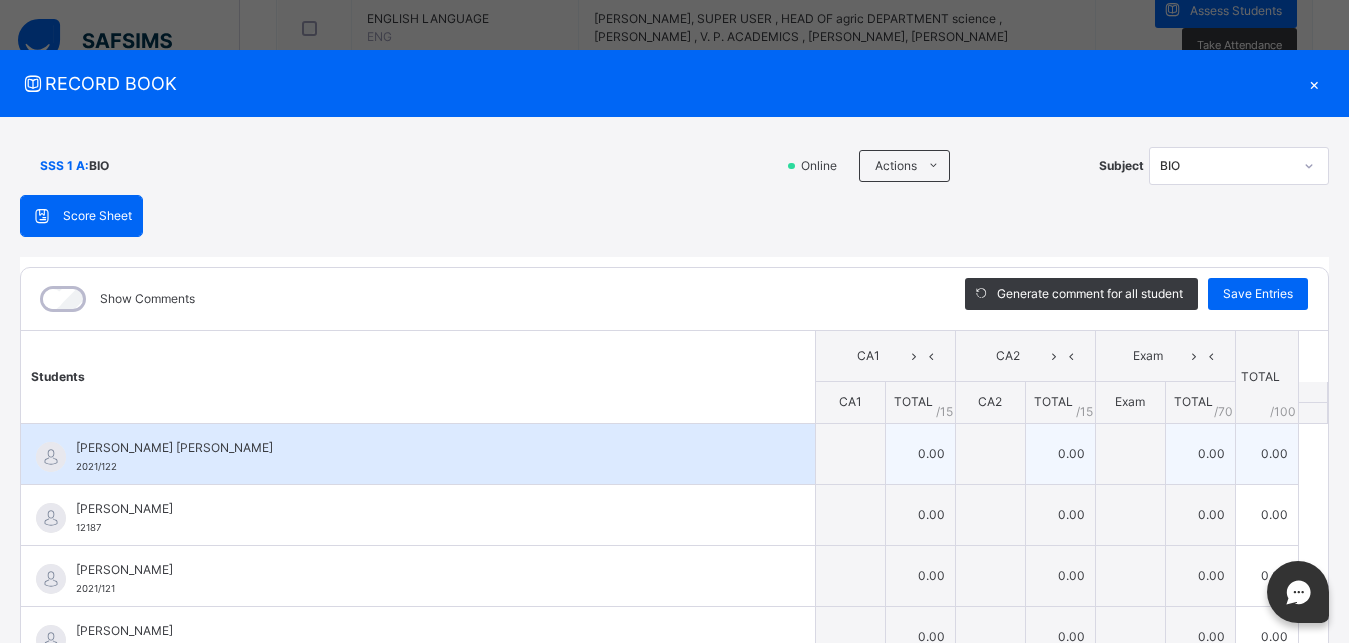 click on "0.00" at bounding box center (1060, 453) 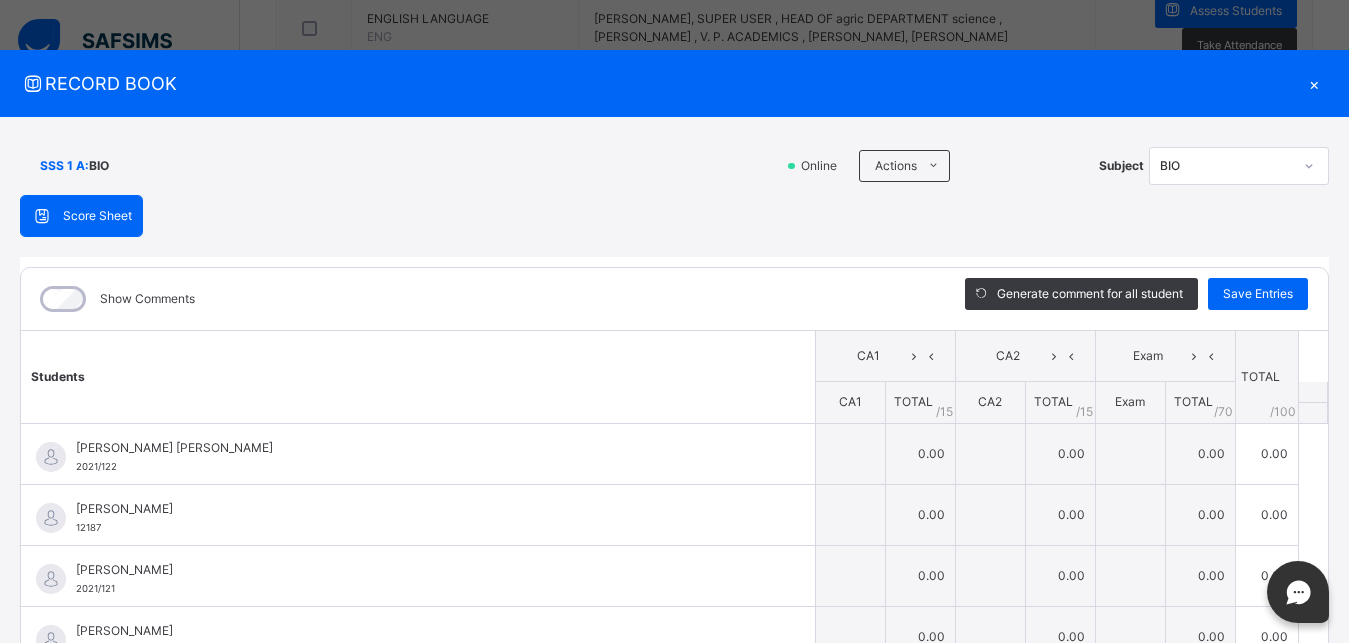 scroll, scrollTop: 470, scrollLeft: 0, axis: vertical 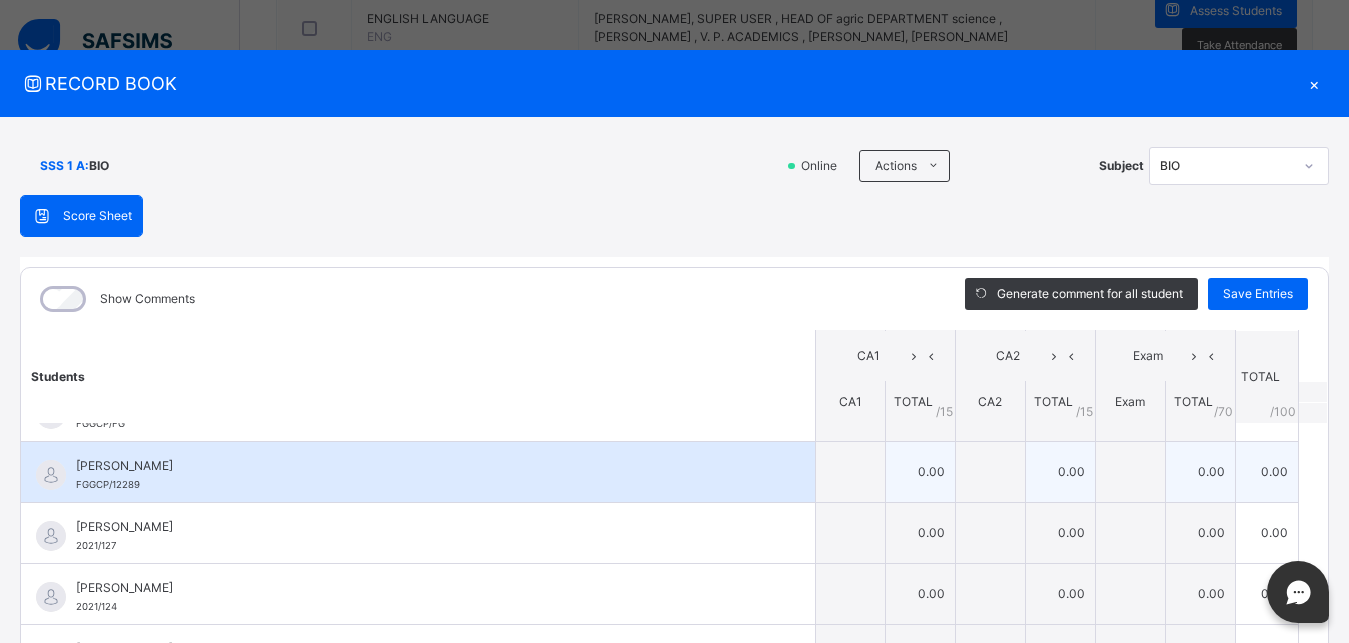 click at bounding box center (850, 471) 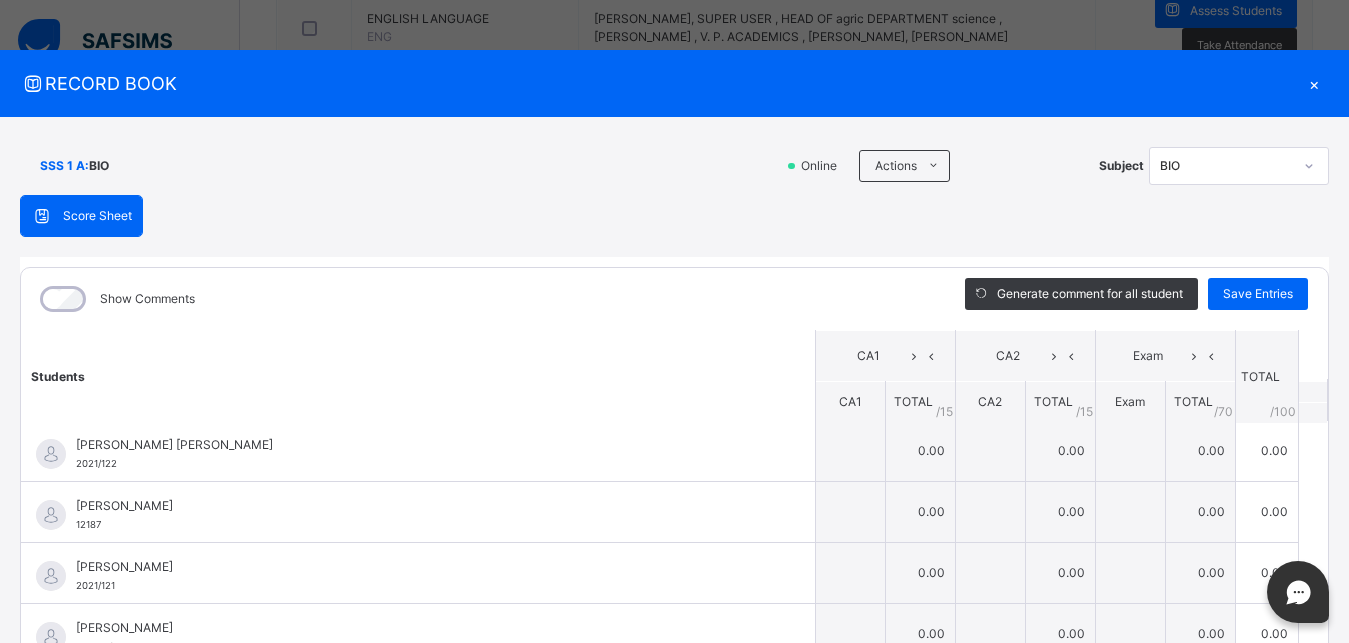 scroll, scrollTop: 0, scrollLeft: 0, axis: both 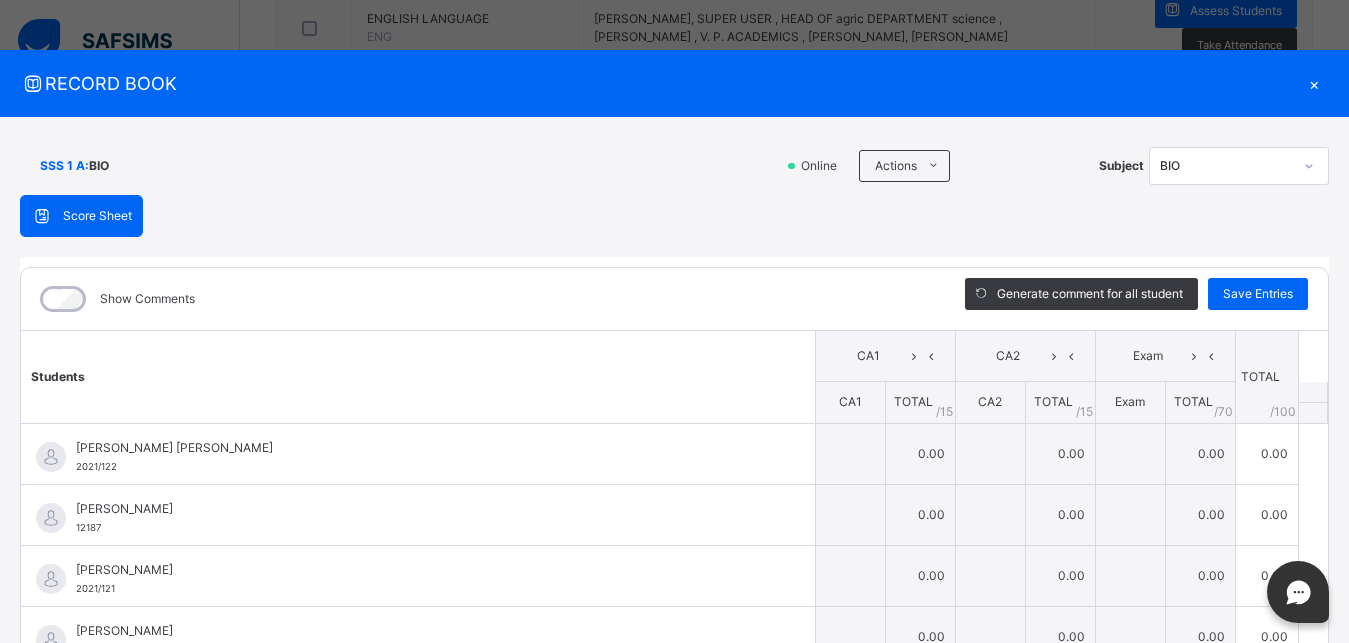 click on "×" at bounding box center [1314, 83] 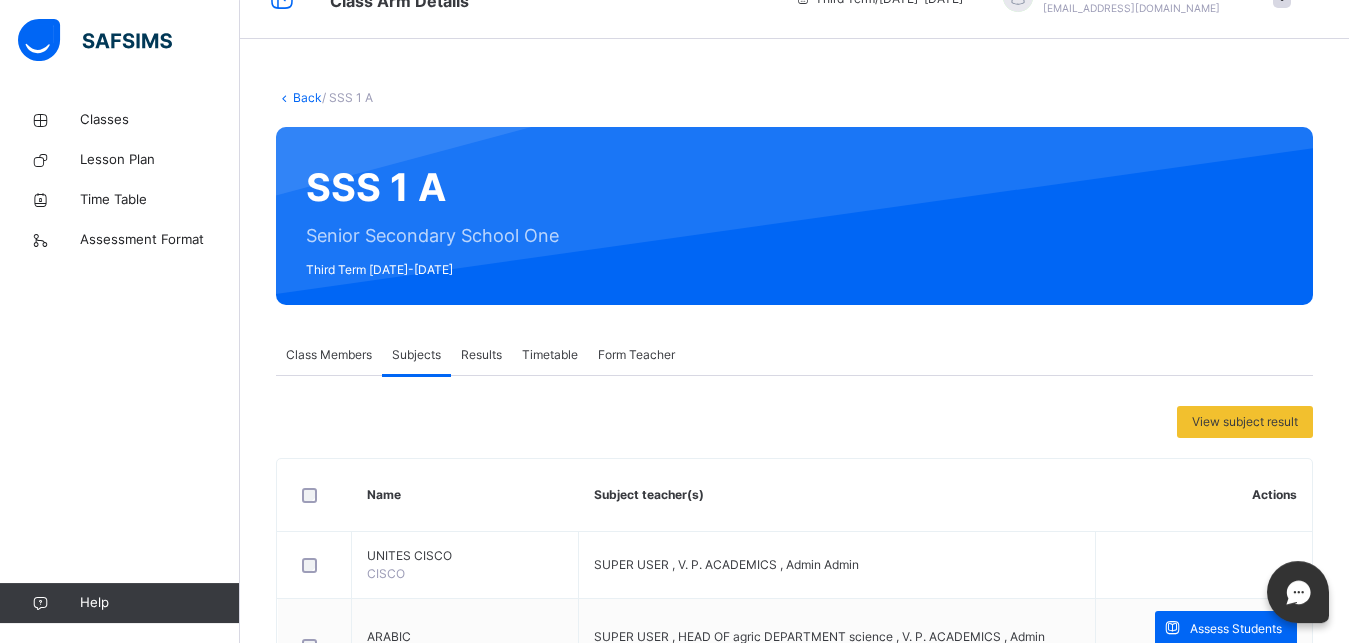scroll, scrollTop: 0, scrollLeft: 0, axis: both 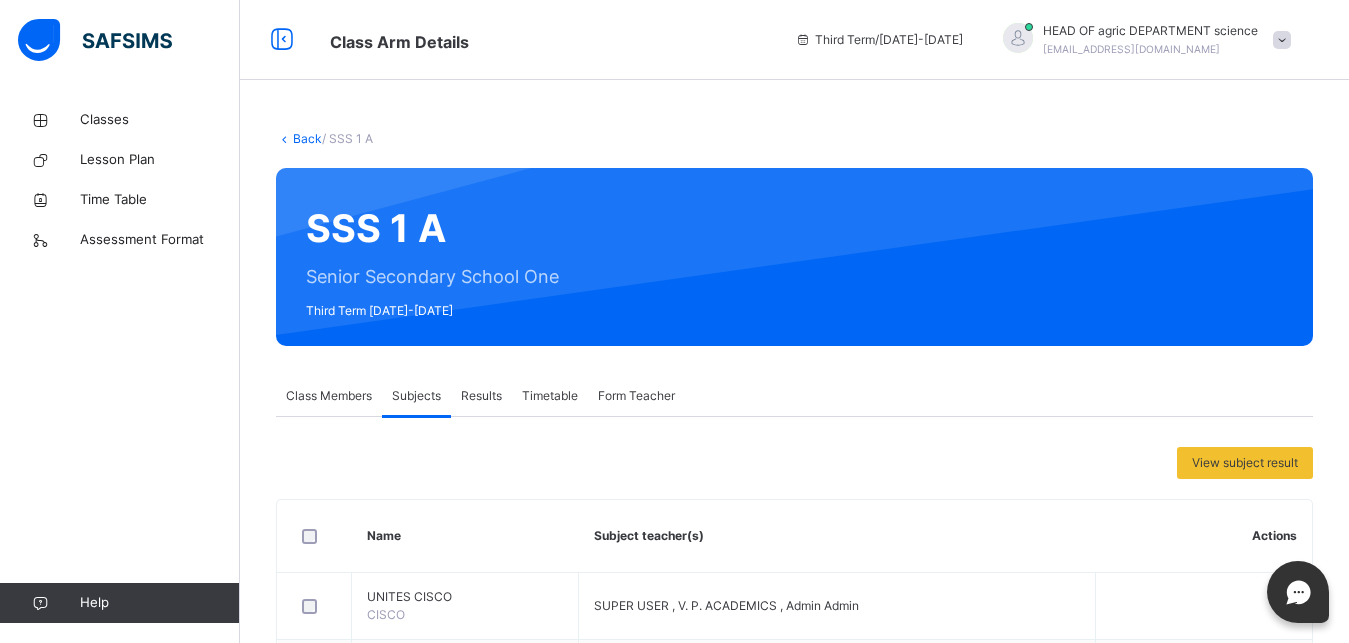 click at bounding box center (1018, 38) 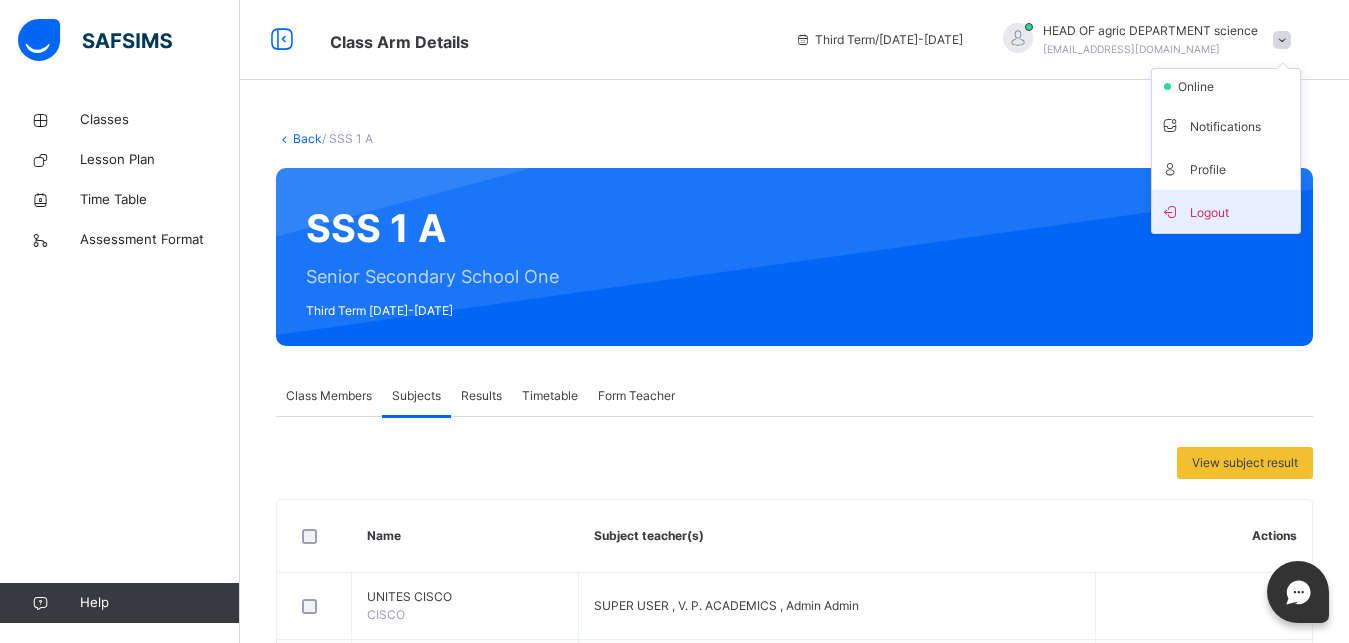 click on "Logout" at bounding box center [1226, 211] 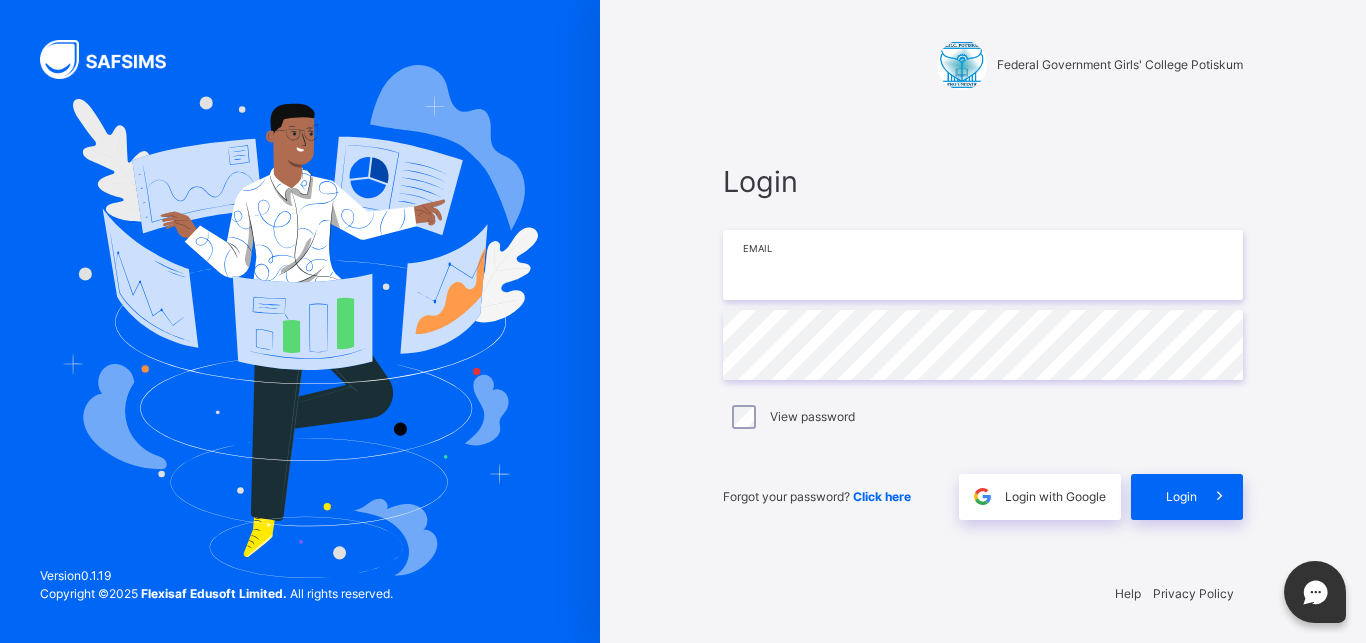 click at bounding box center [983, 265] 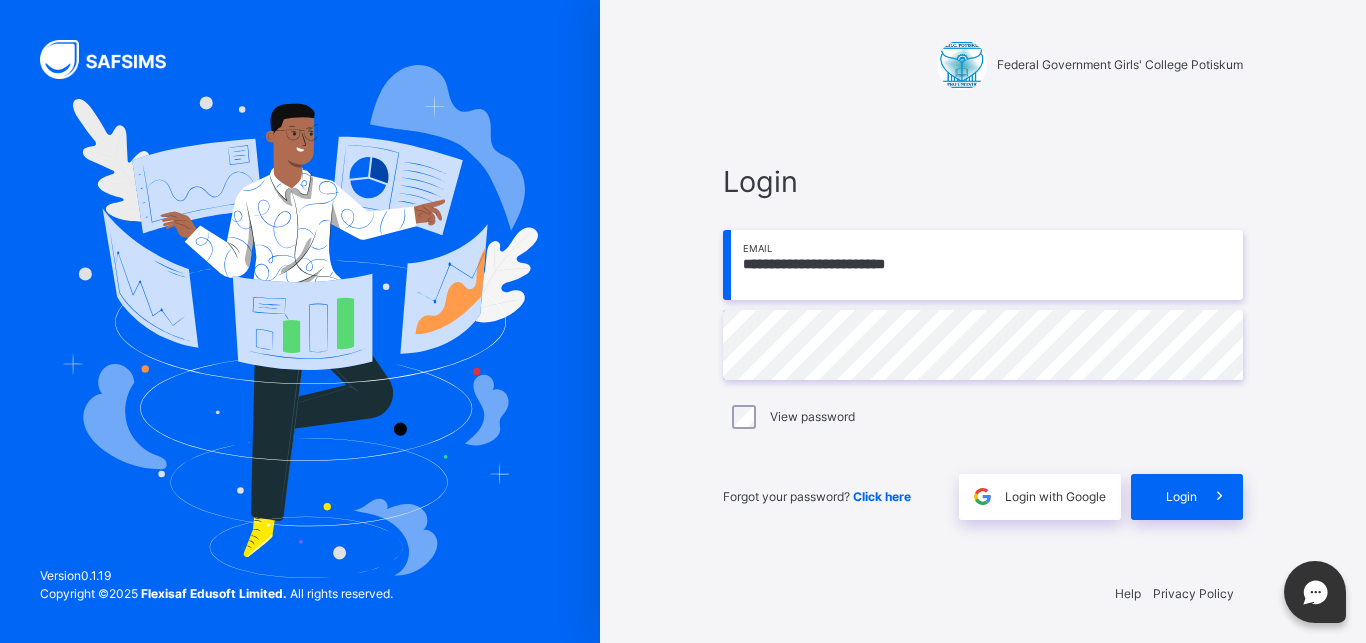 type on "**********" 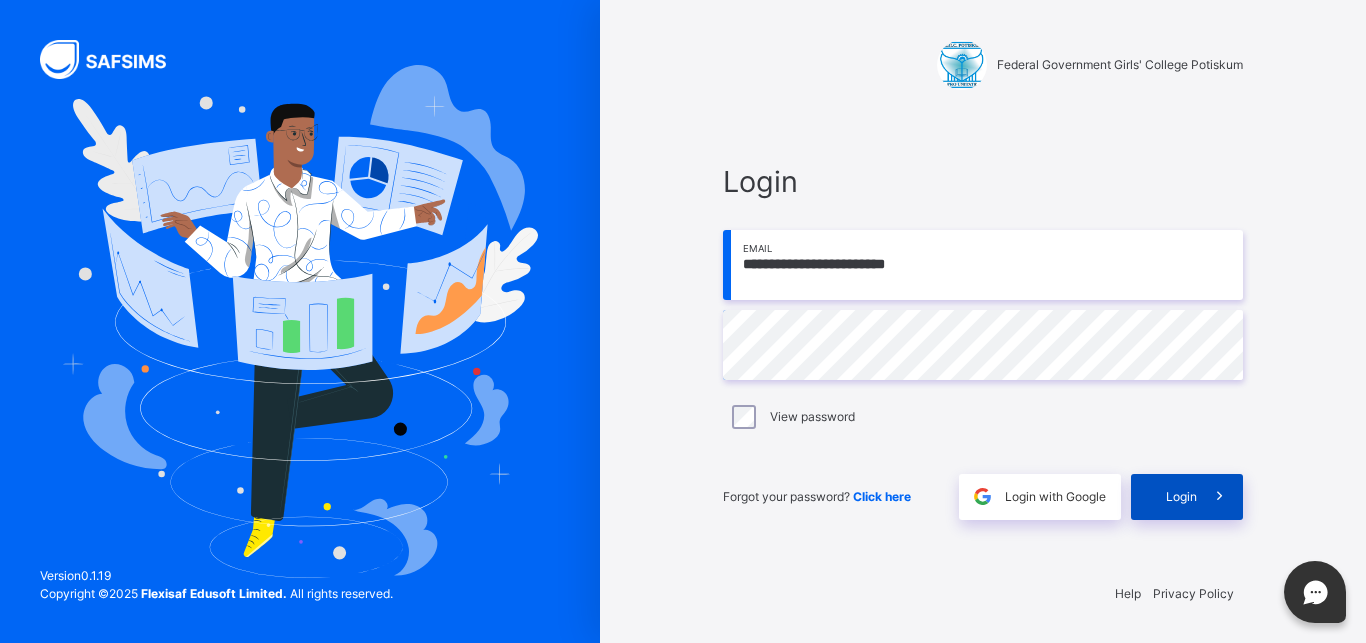 click on "Login" at bounding box center [1181, 497] 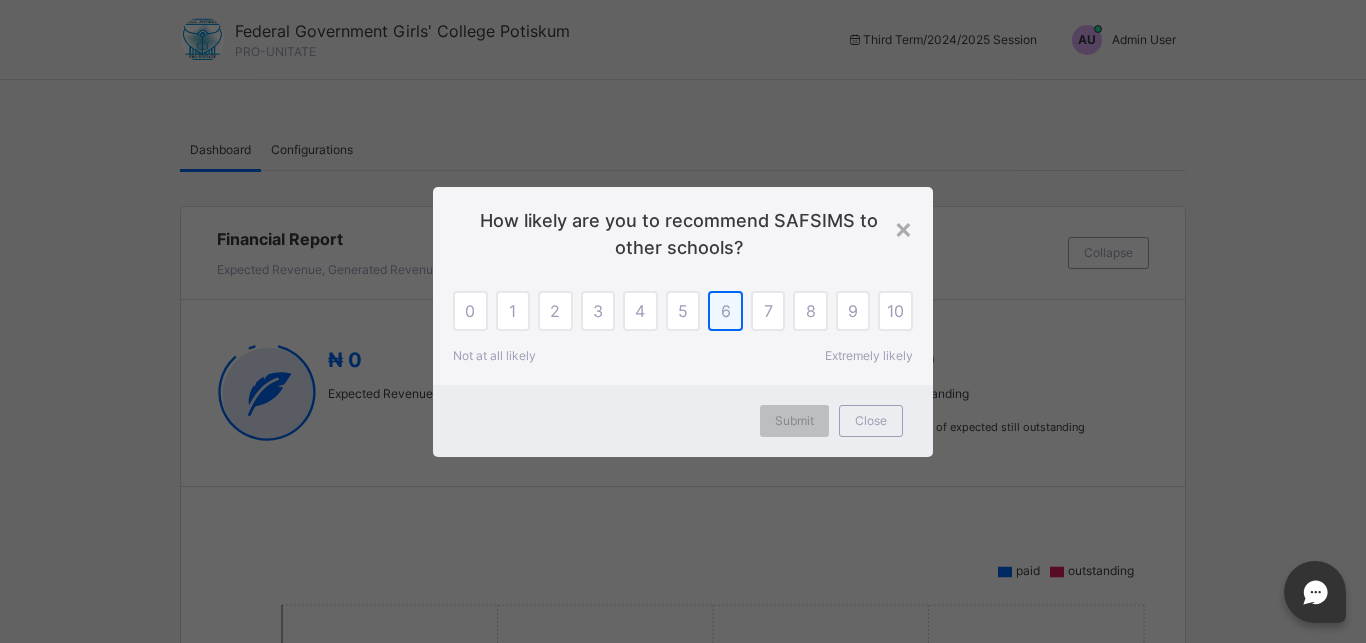 click on "6" at bounding box center [725, 311] 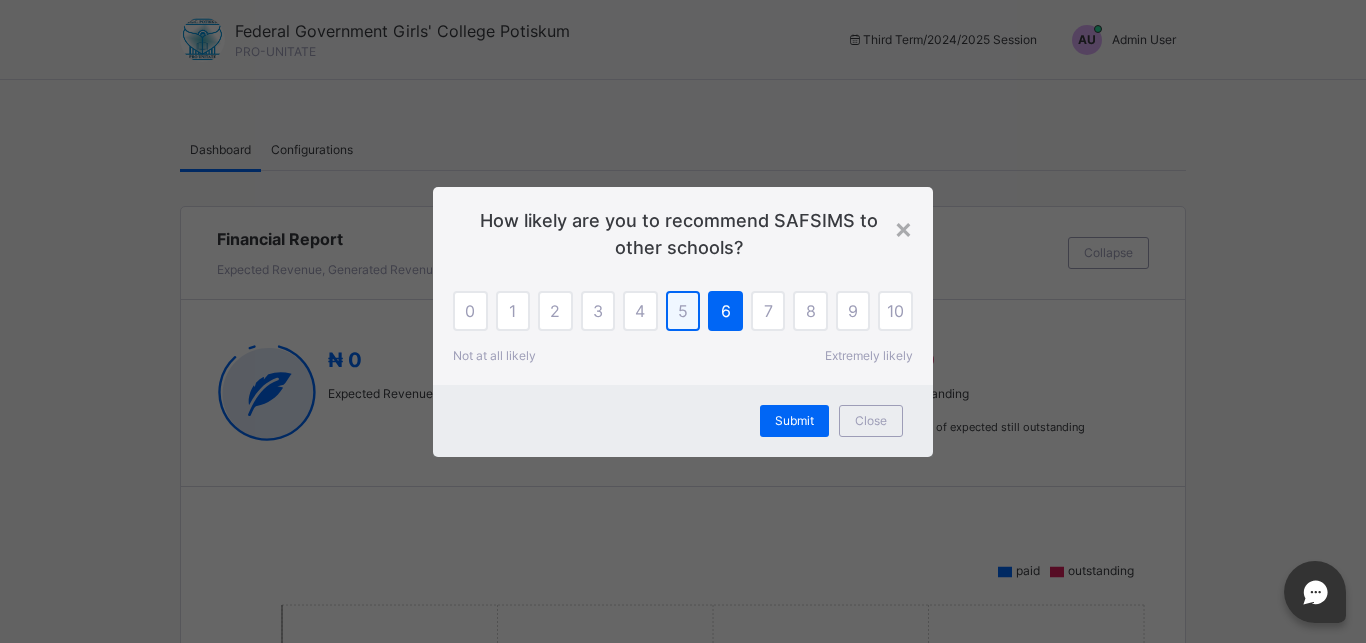 click on "5" at bounding box center [683, 311] 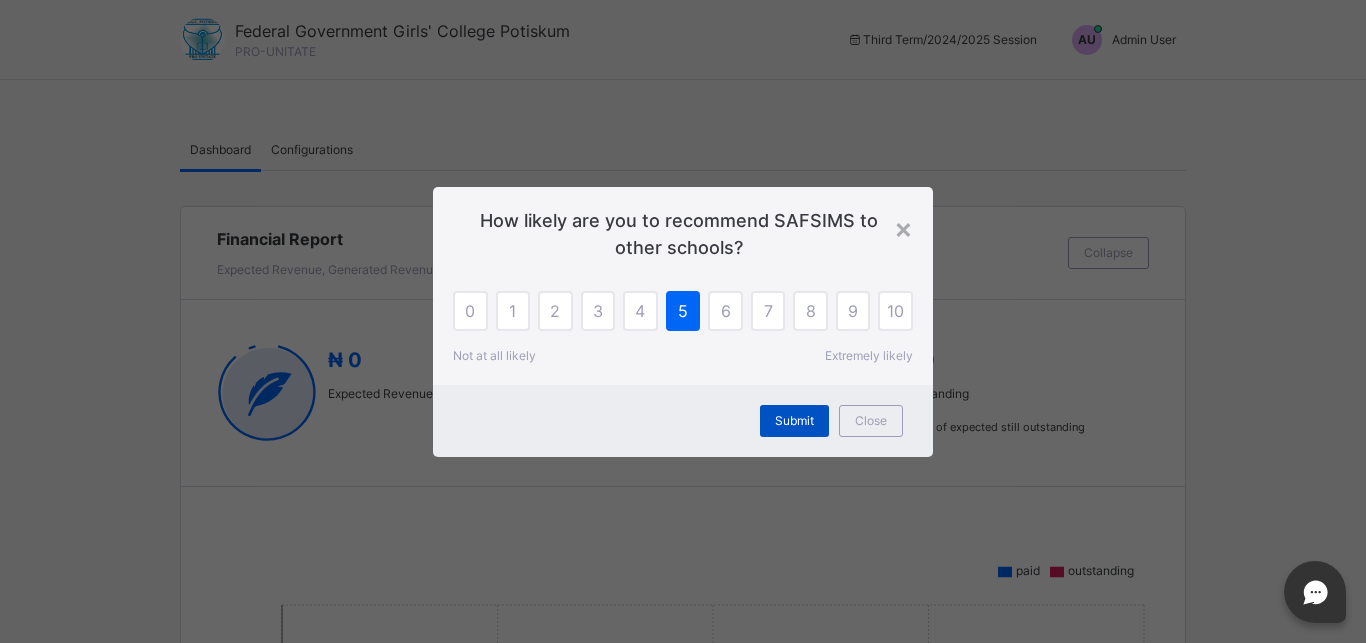 click on "Submit" at bounding box center (794, 421) 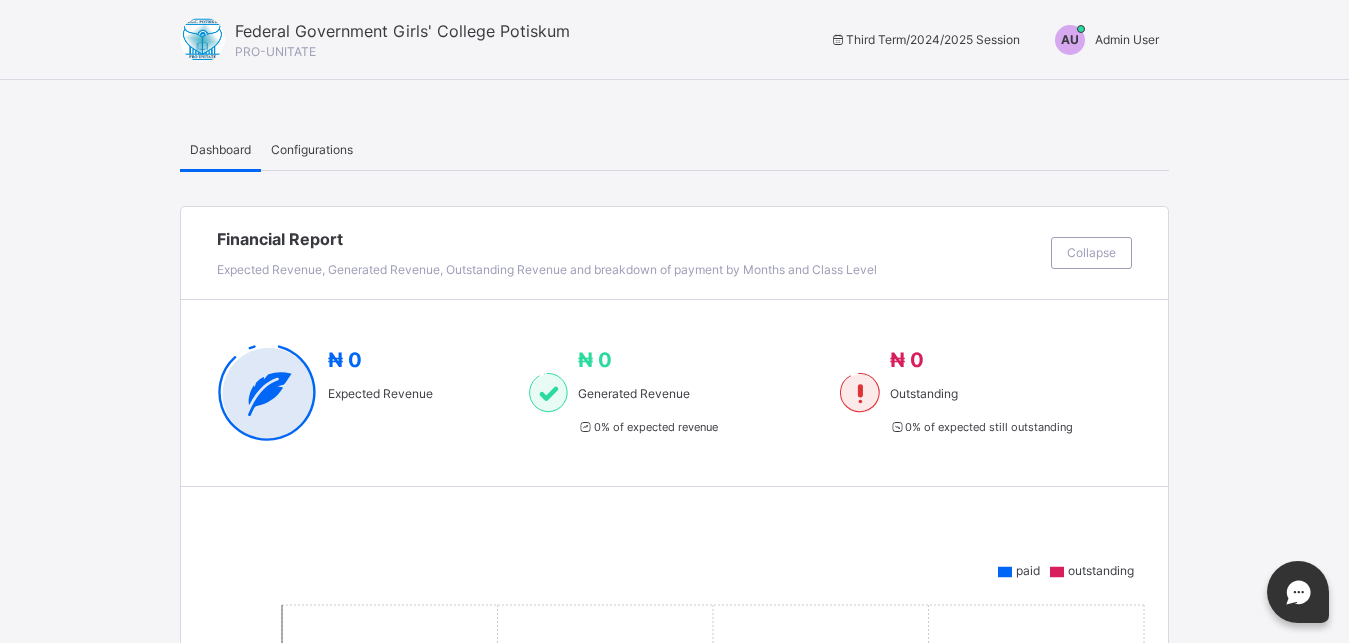 click on "Admin User" at bounding box center [1127, 39] 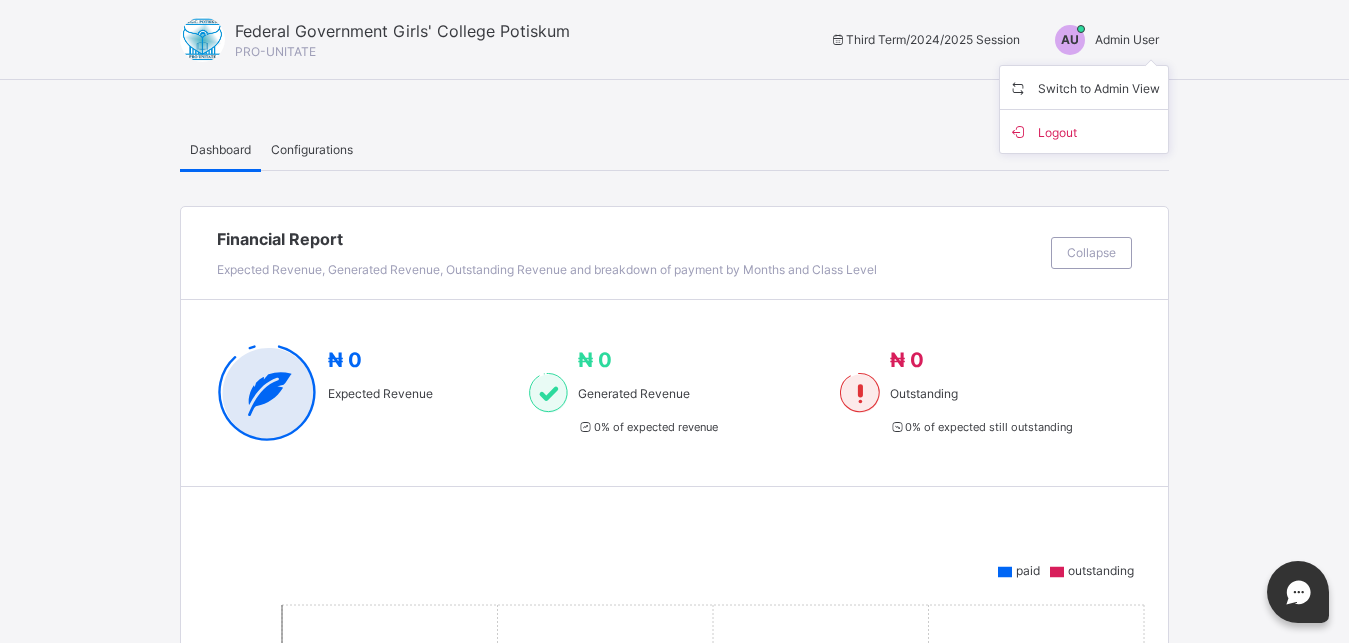 click on "Configurations" at bounding box center [312, 150] 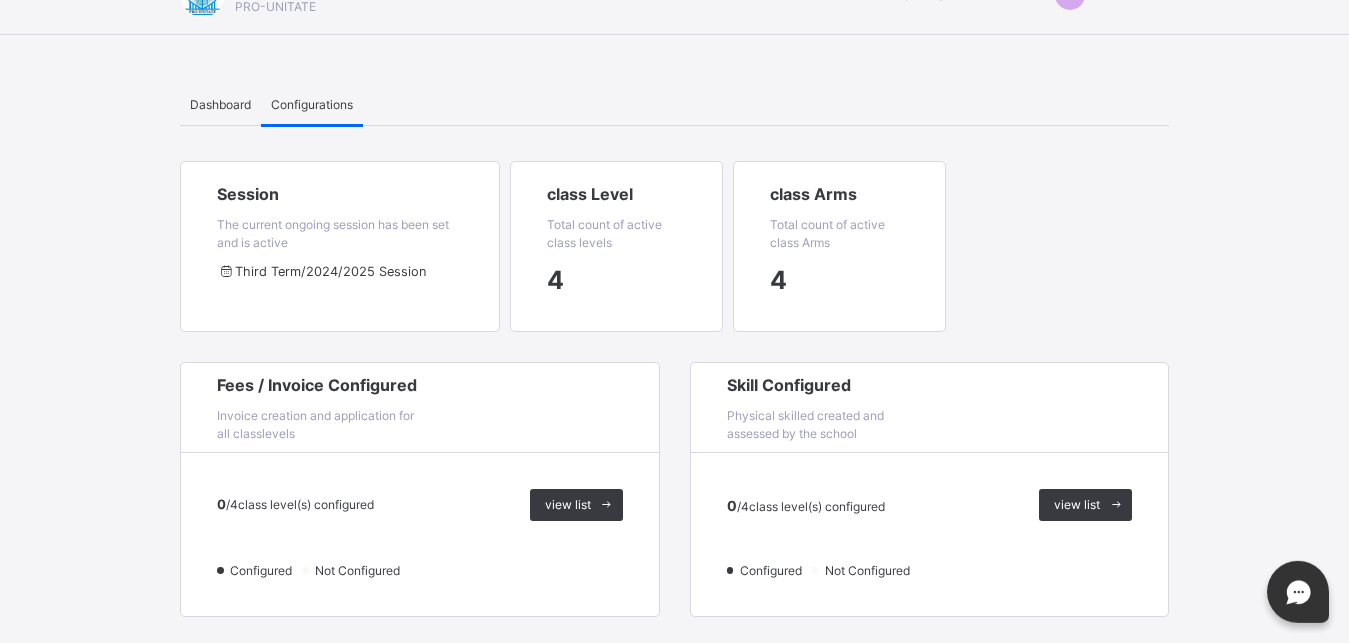 scroll, scrollTop: 51, scrollLeft: 0, axis: vertical 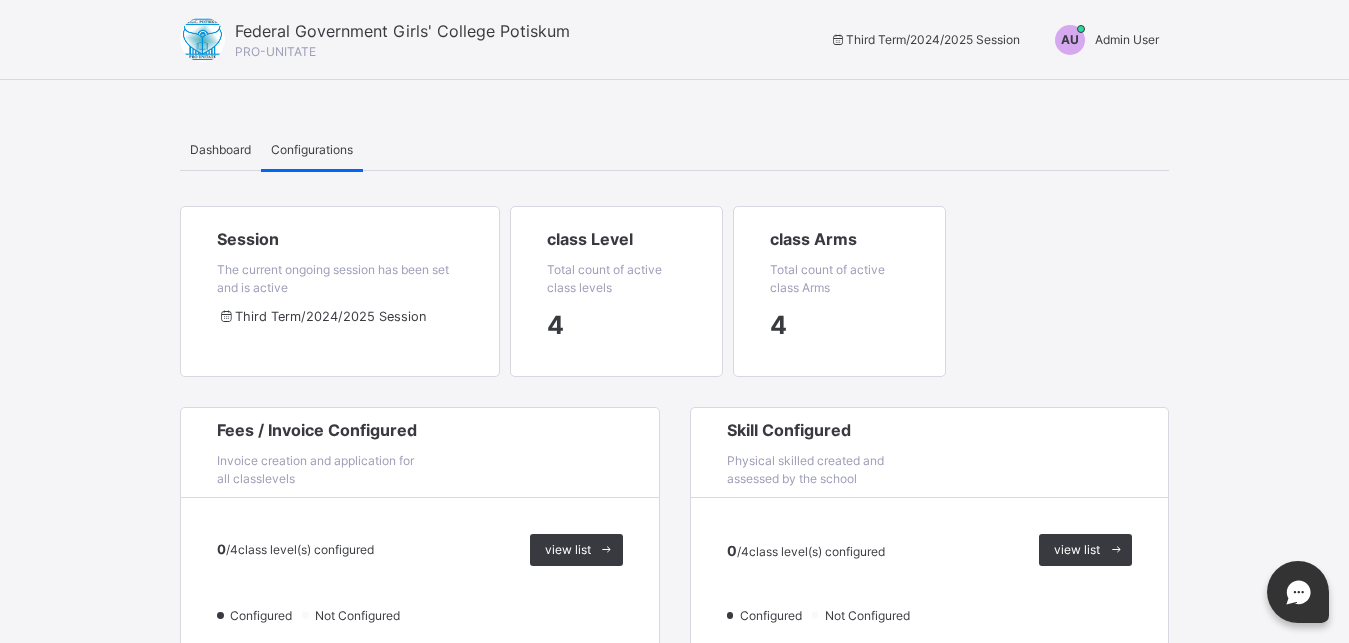 click on "Dashboard" at bounding box center [220, 150] 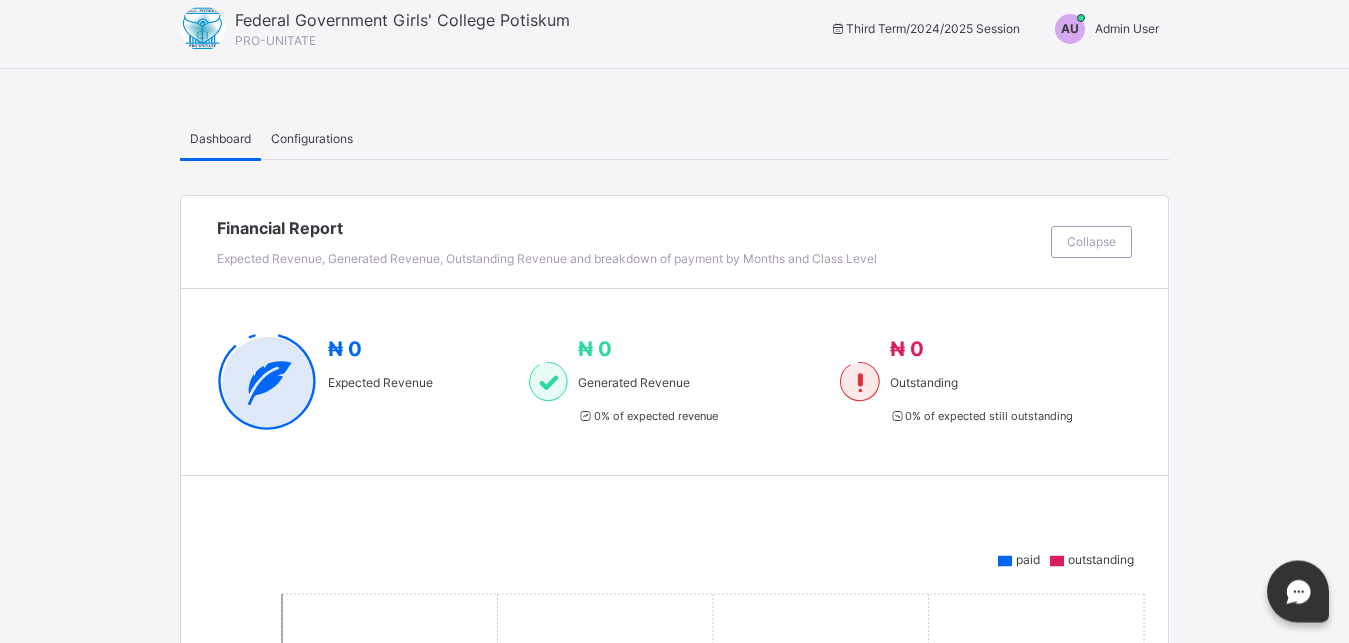 scroll, scrollTop: 0, scrollLeft: 0, axis: both 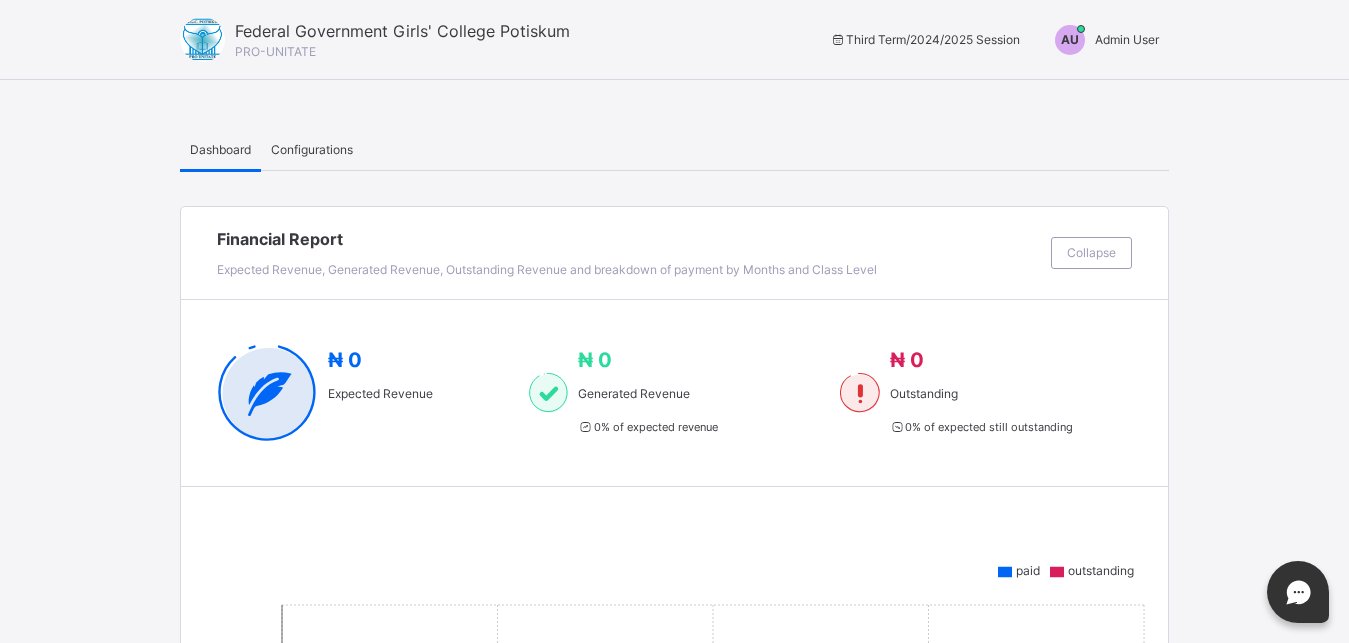 click on "Admin User" at bounding box center (1127, 39) 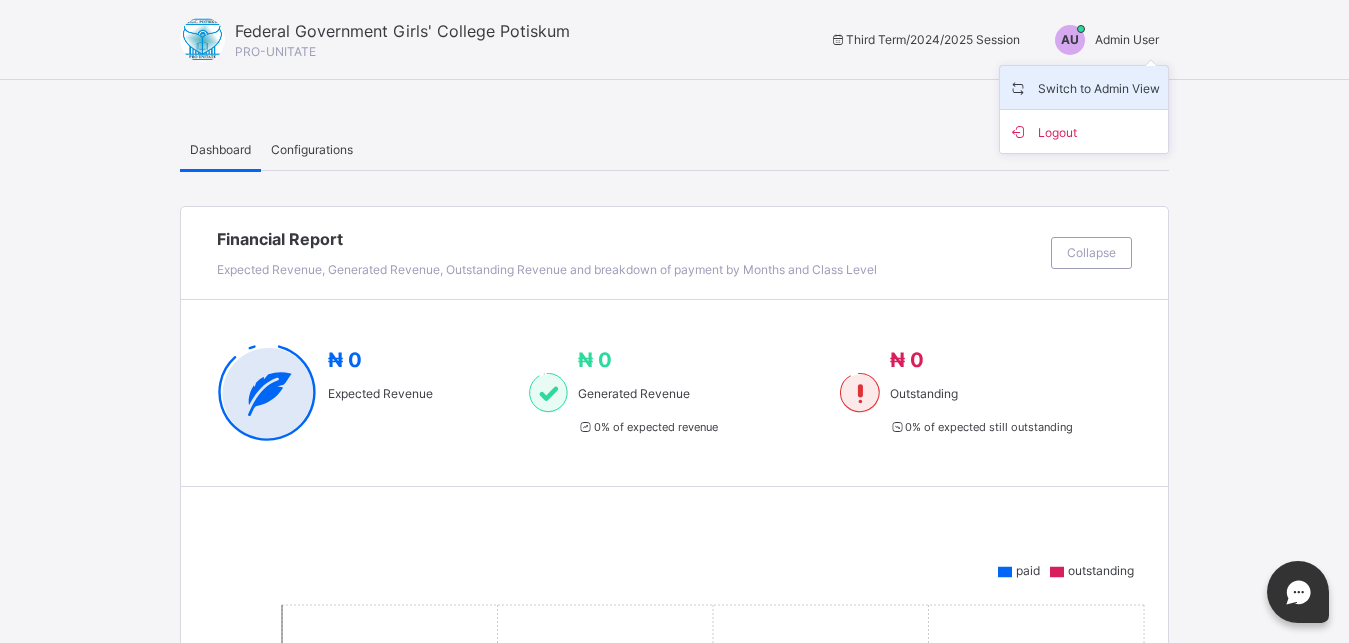 click on "Switch to Admin View" at bounding box center (1084, 87) 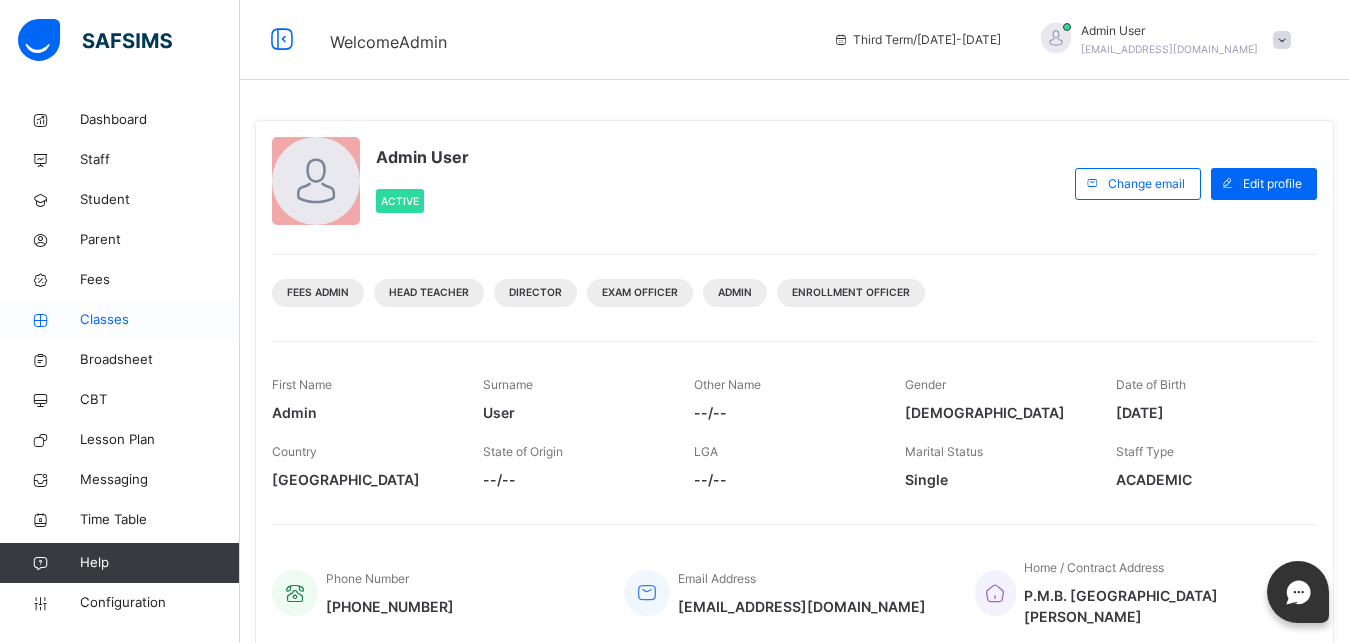 click on "Classes" at bounding box center [160, 320] 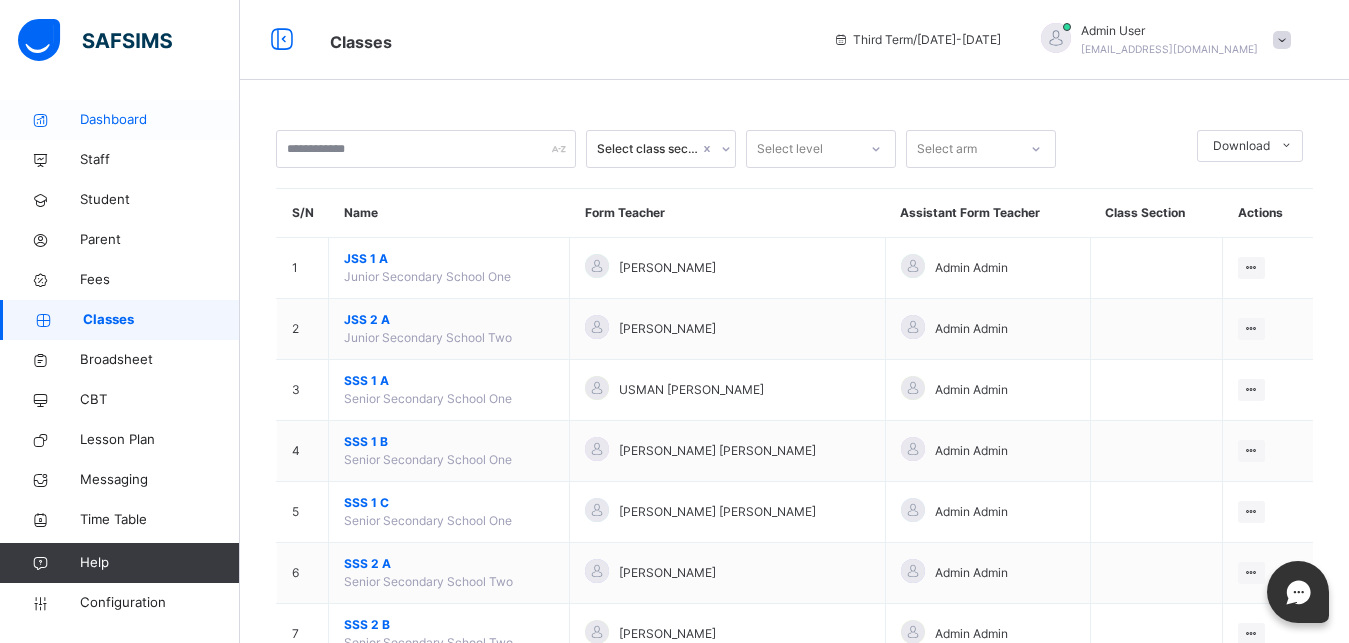 click on "Dashboard" at bounding box center [160, 120] 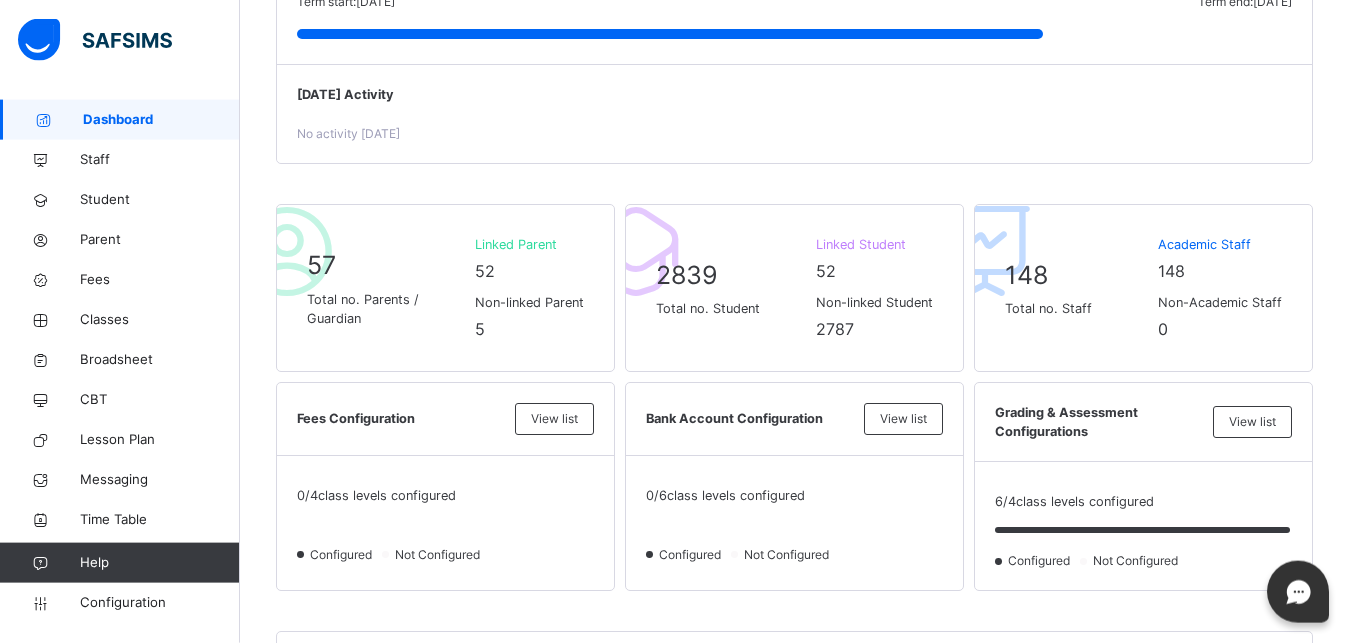 scroll, scrollTop: 0, scrollLeft: 0, axis: both 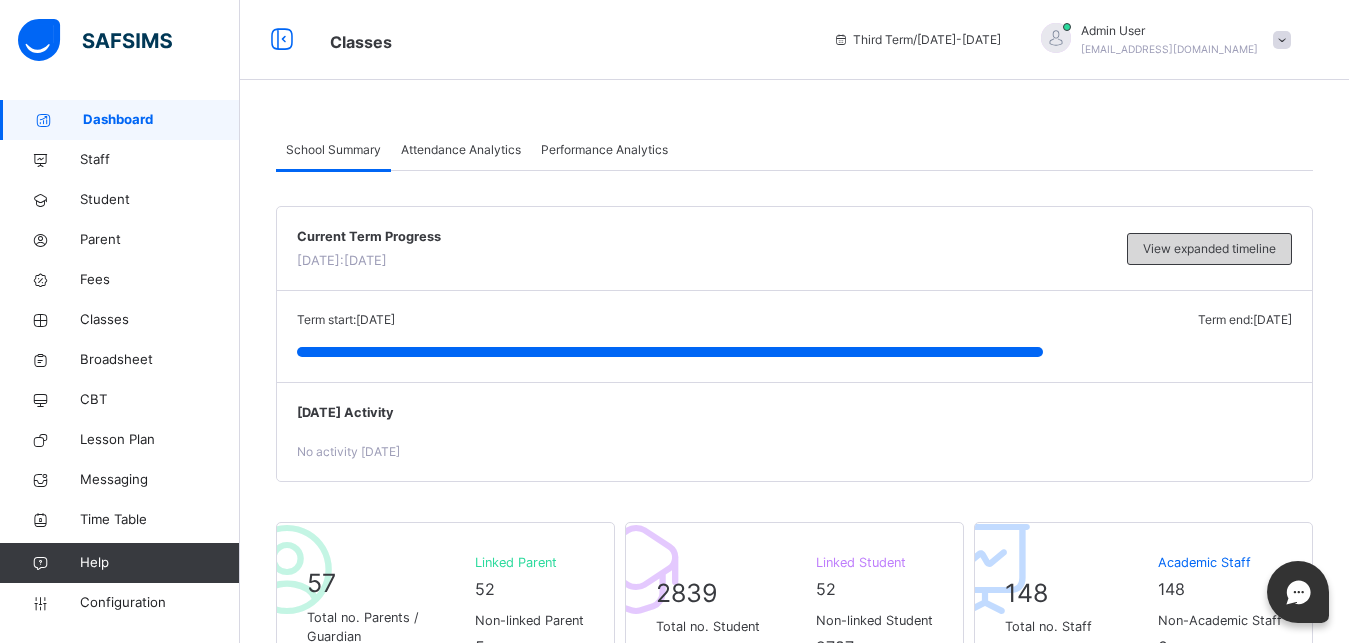 click on "View expanded timeline" at bounding box center [1209, 249] 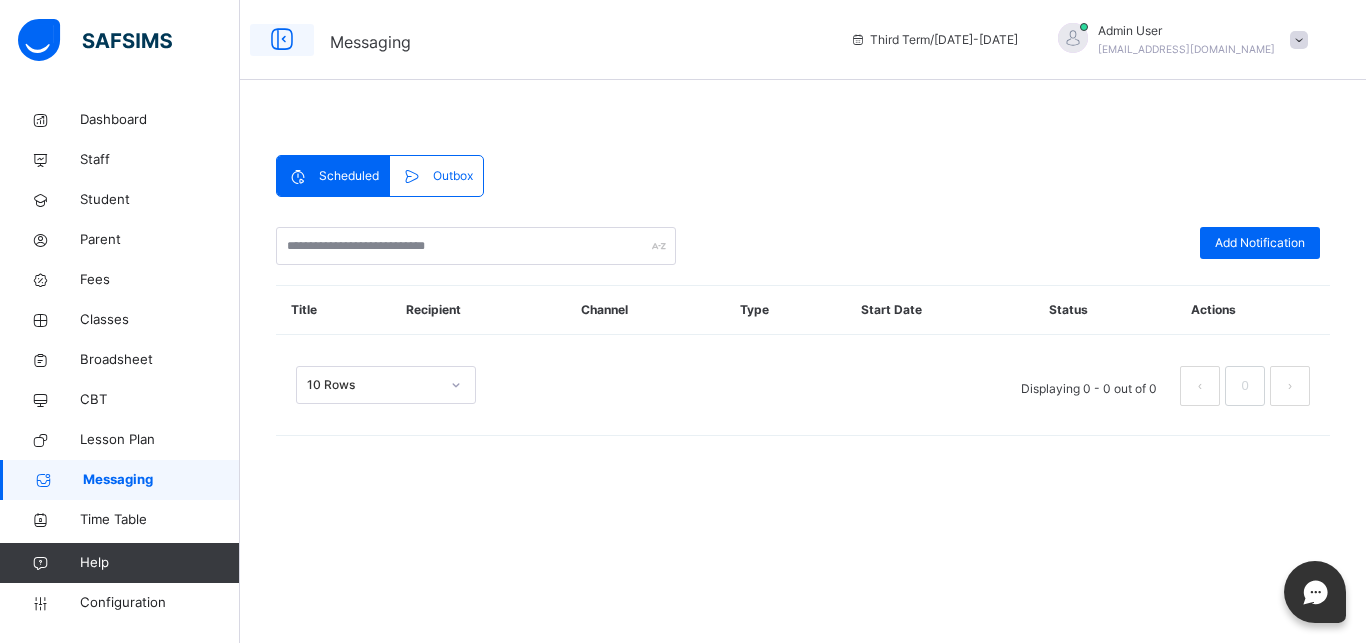 click at bounding box center (282, 40) 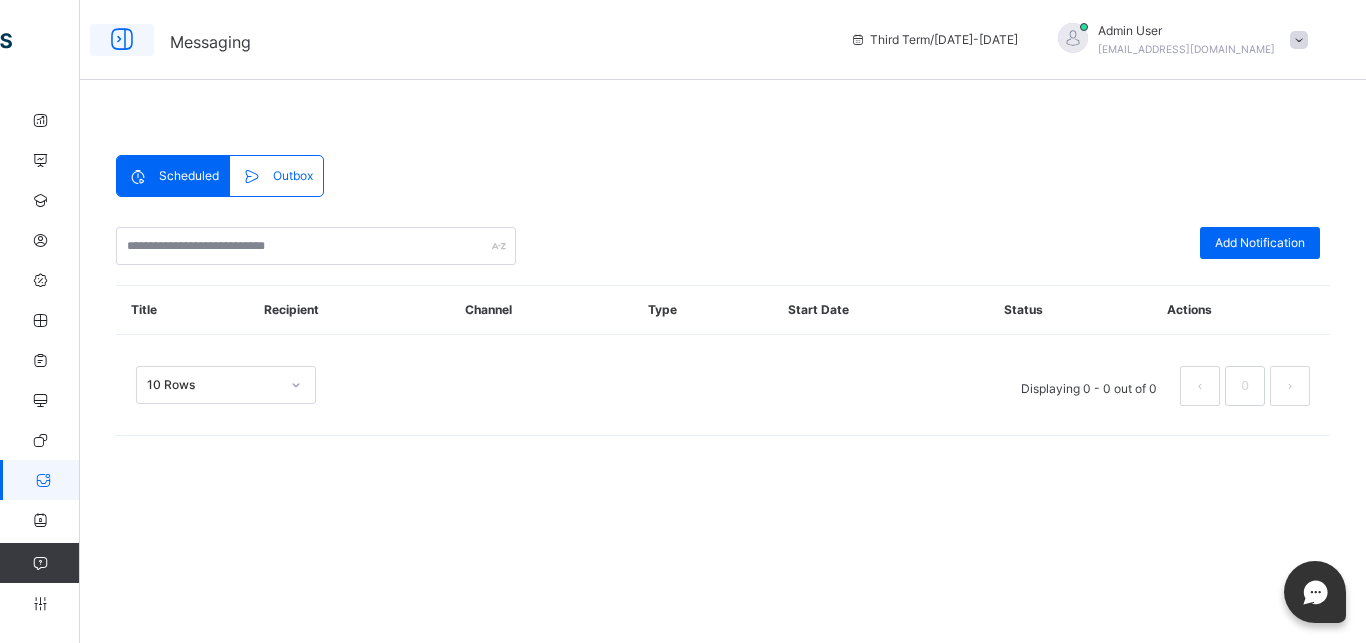 click at bounding box center [122, 40] 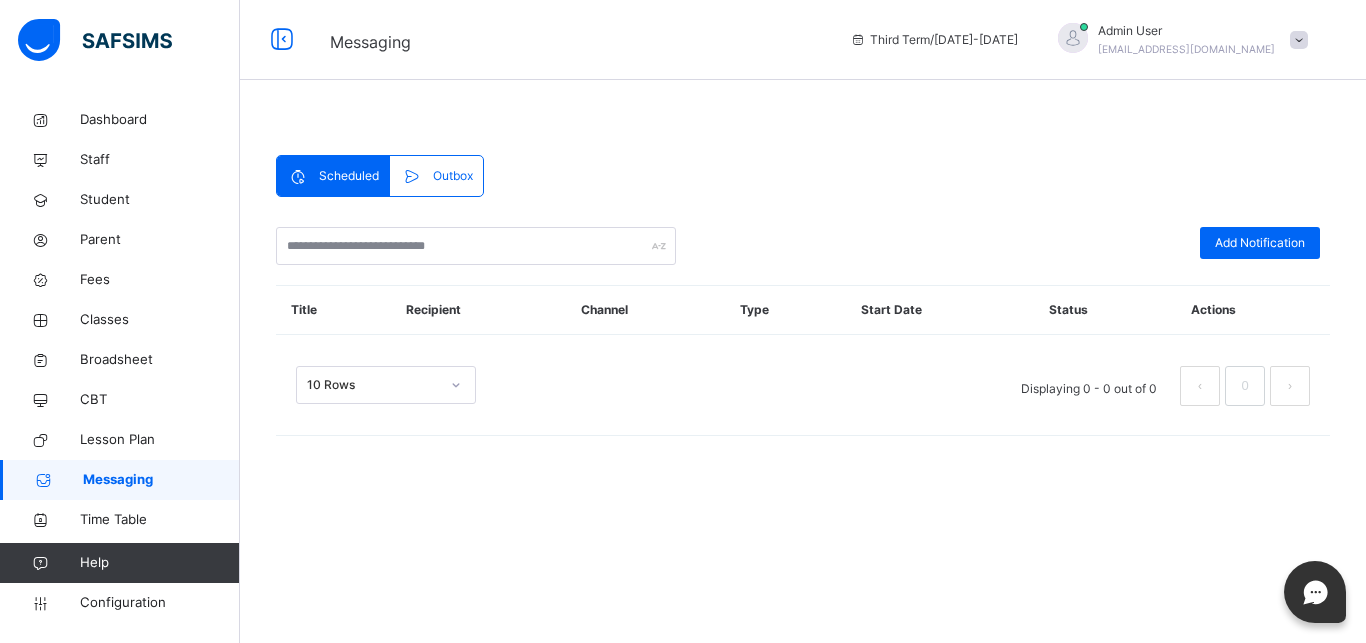 click at bounding box center (1073, 38) 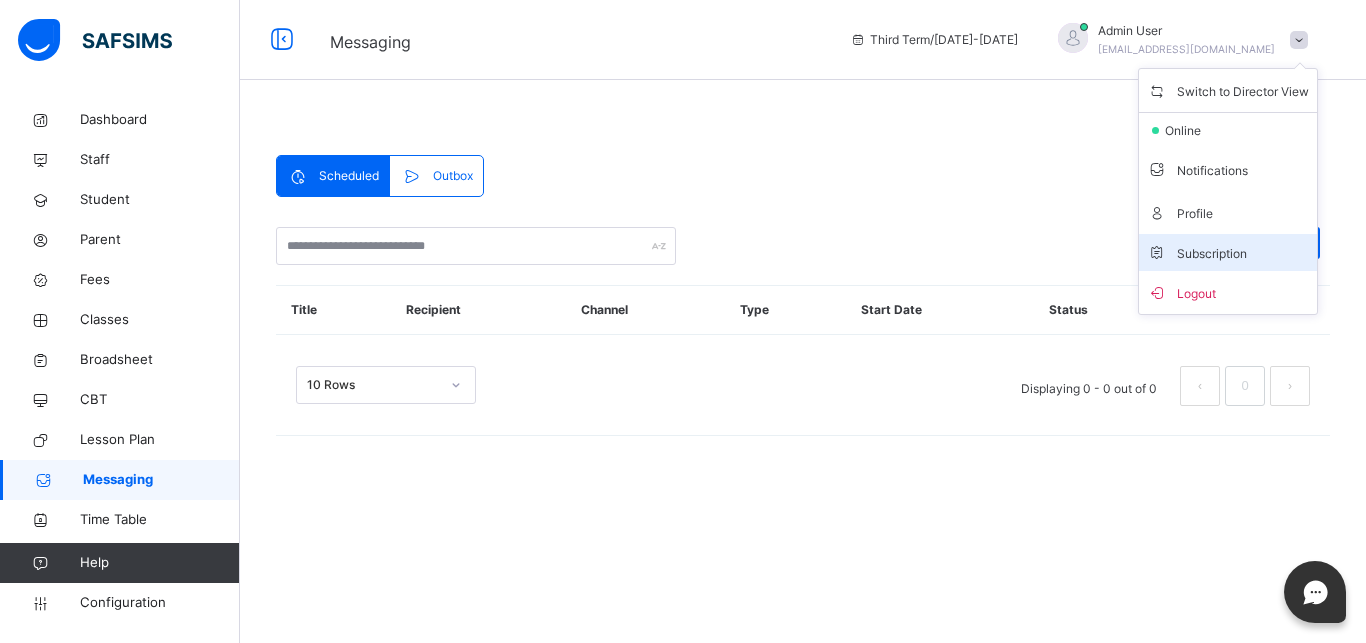 click on "Subscription" at bounding box center (1197, 253) 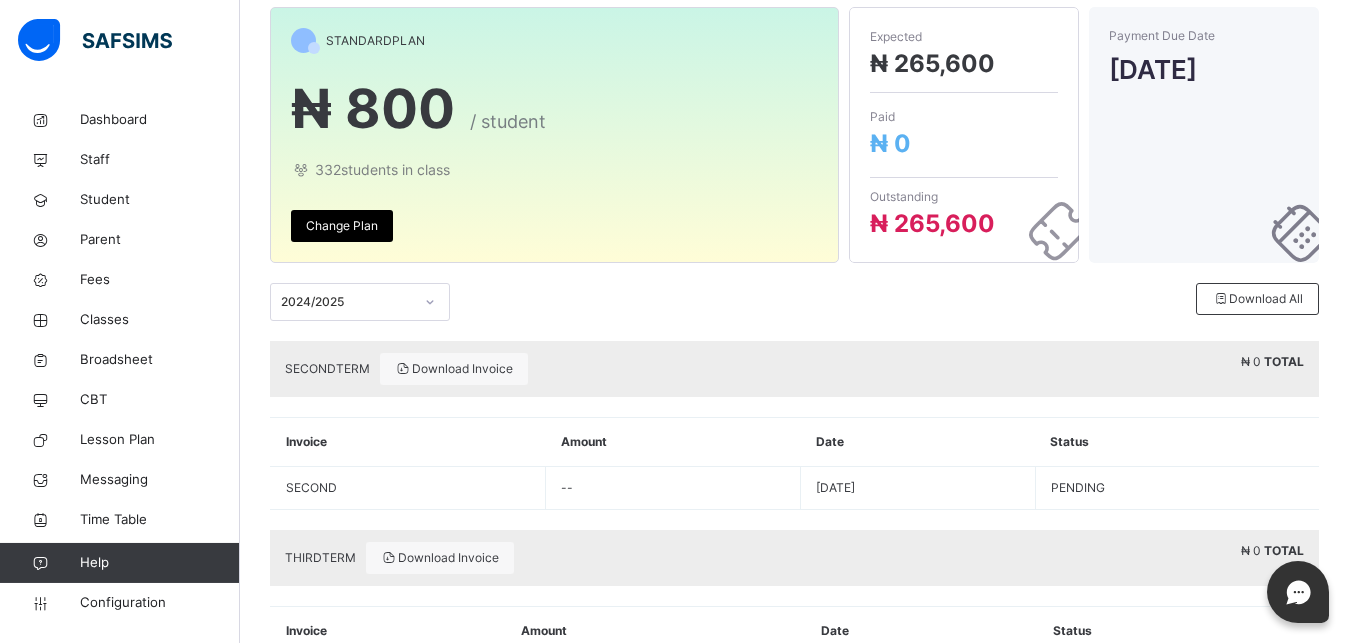 scroll, scrollTop: 189, scrollLeft: 0, axis: vertical 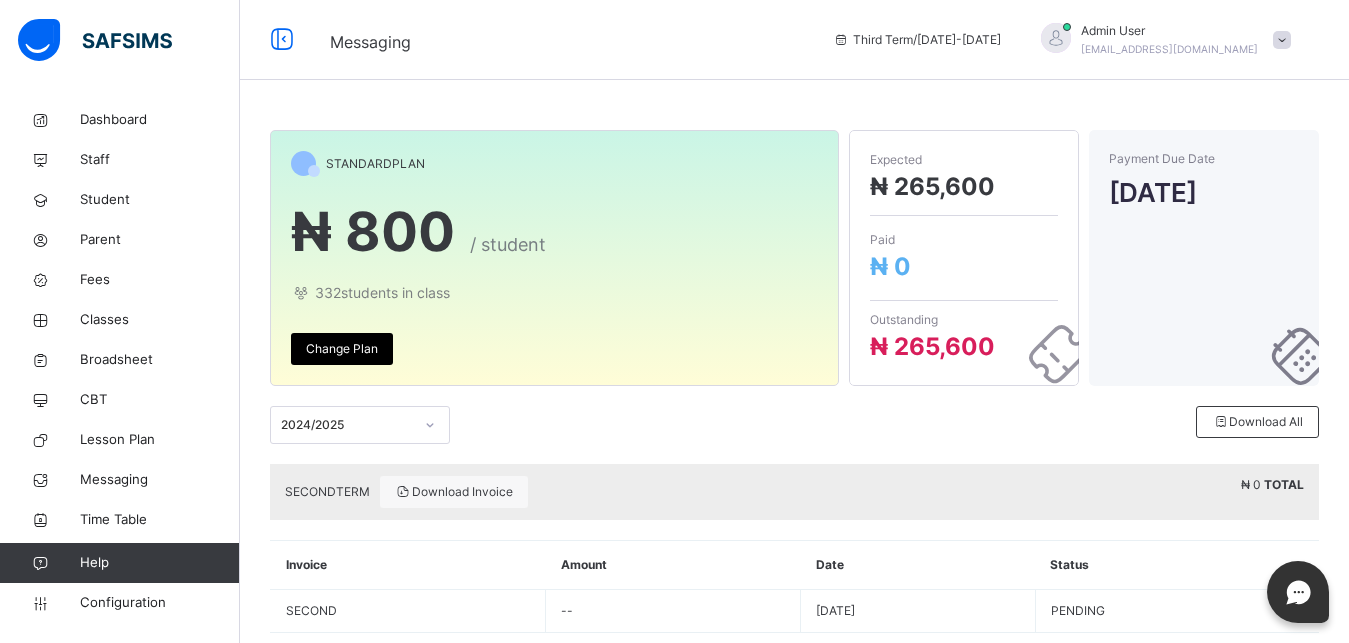 click at bounding box center (1282, 40) 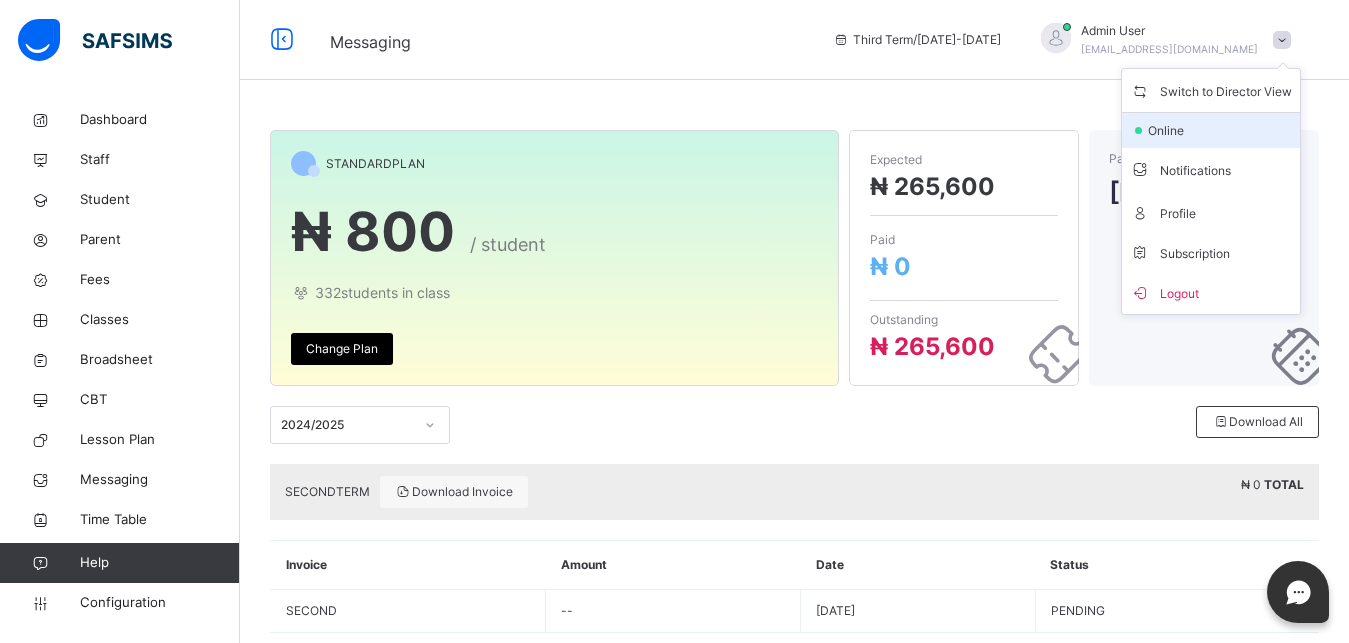 click on "online" at bounding box center [1171, 131] 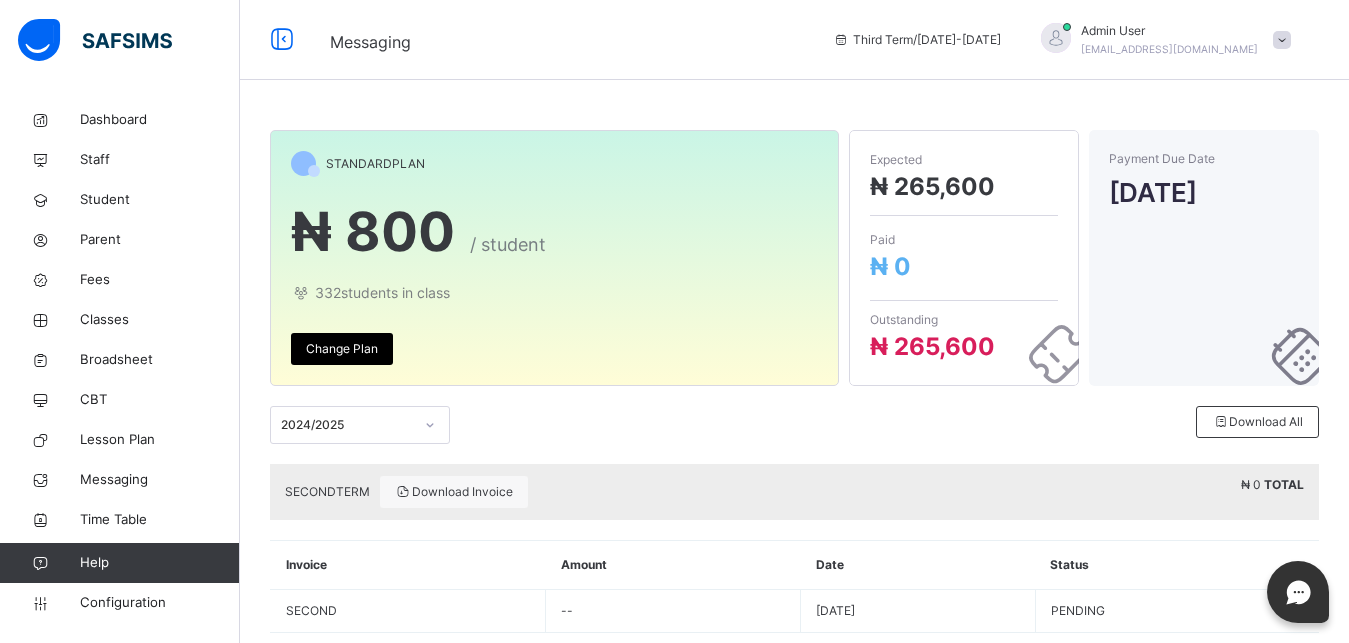 click at bounding box center [1282, 40] 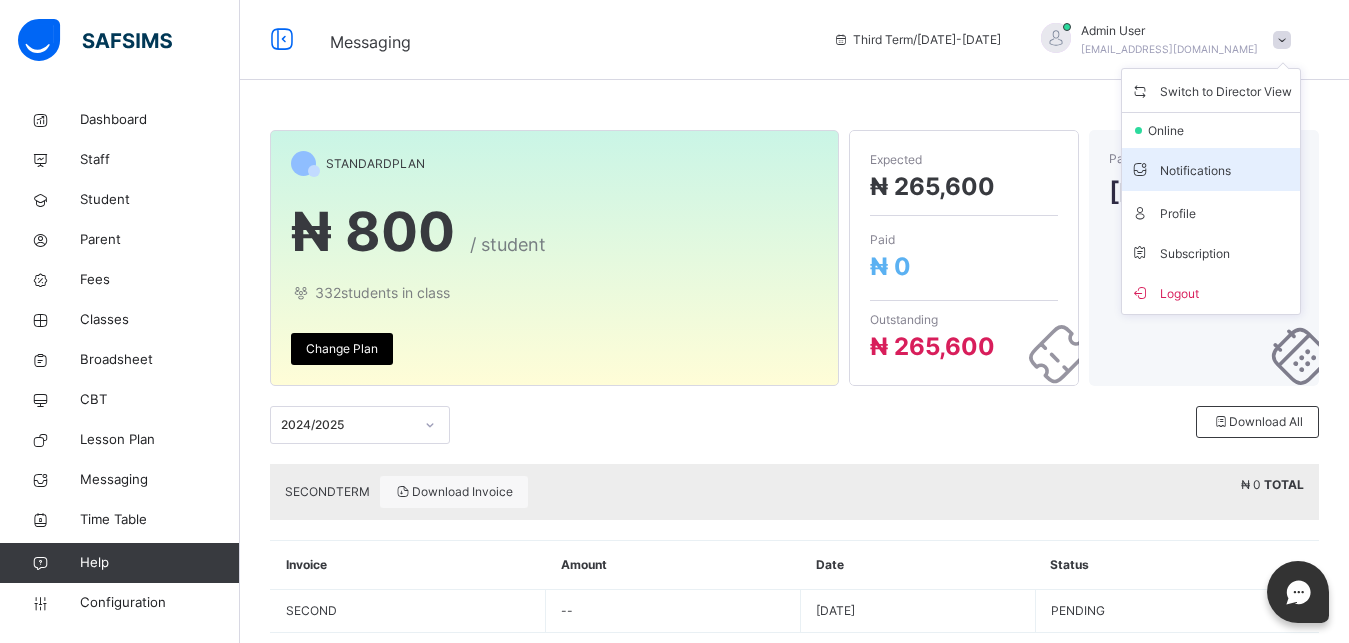 click on "Notifications" at bounding box center [1211, 169] 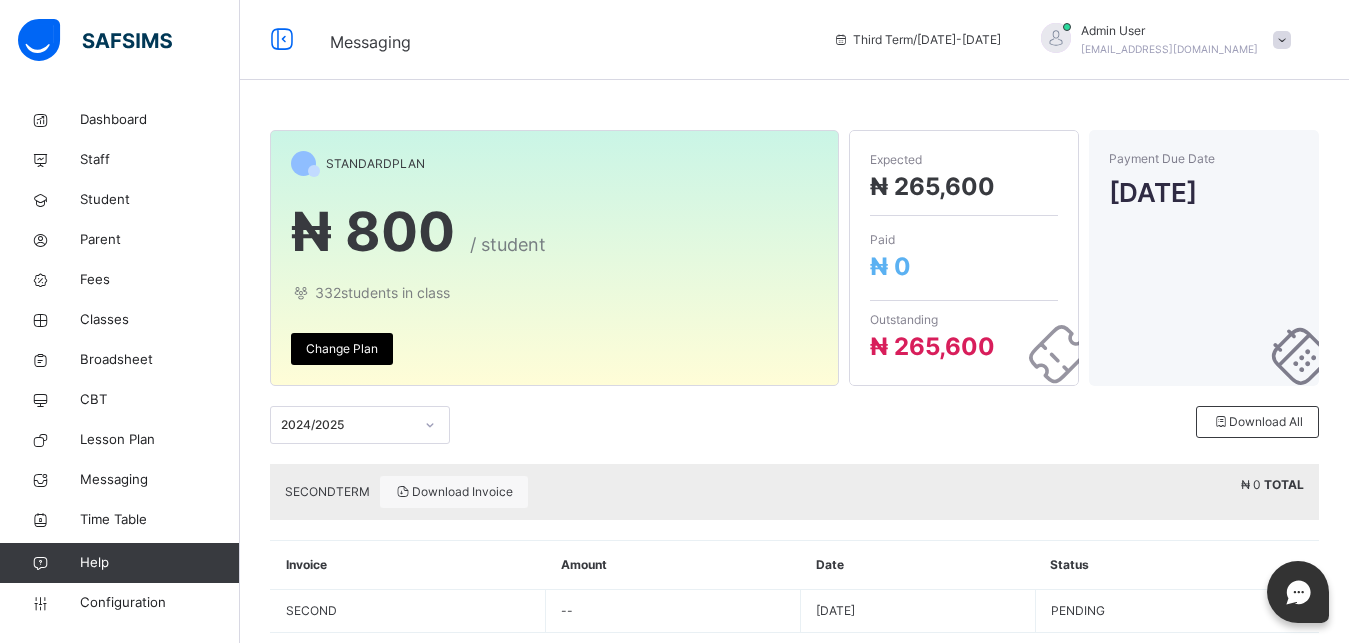 click at bounding box center (1282, 40) 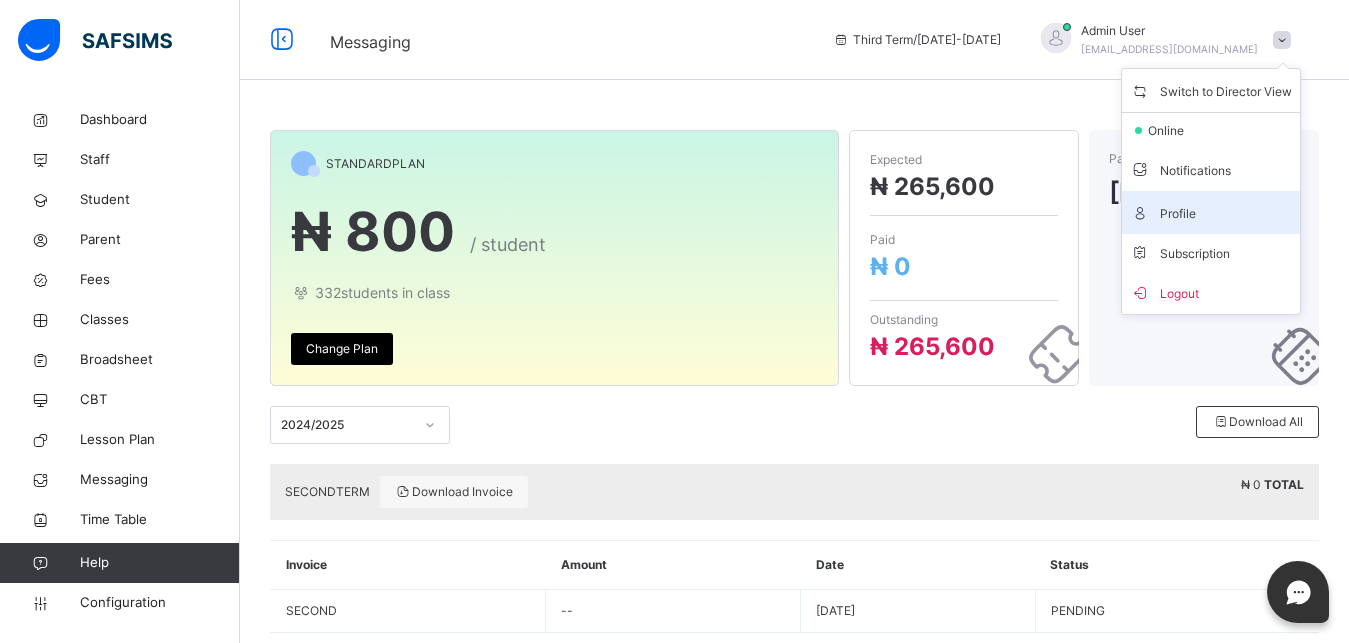 click on "Profile" at bounding box center [1211, 212] 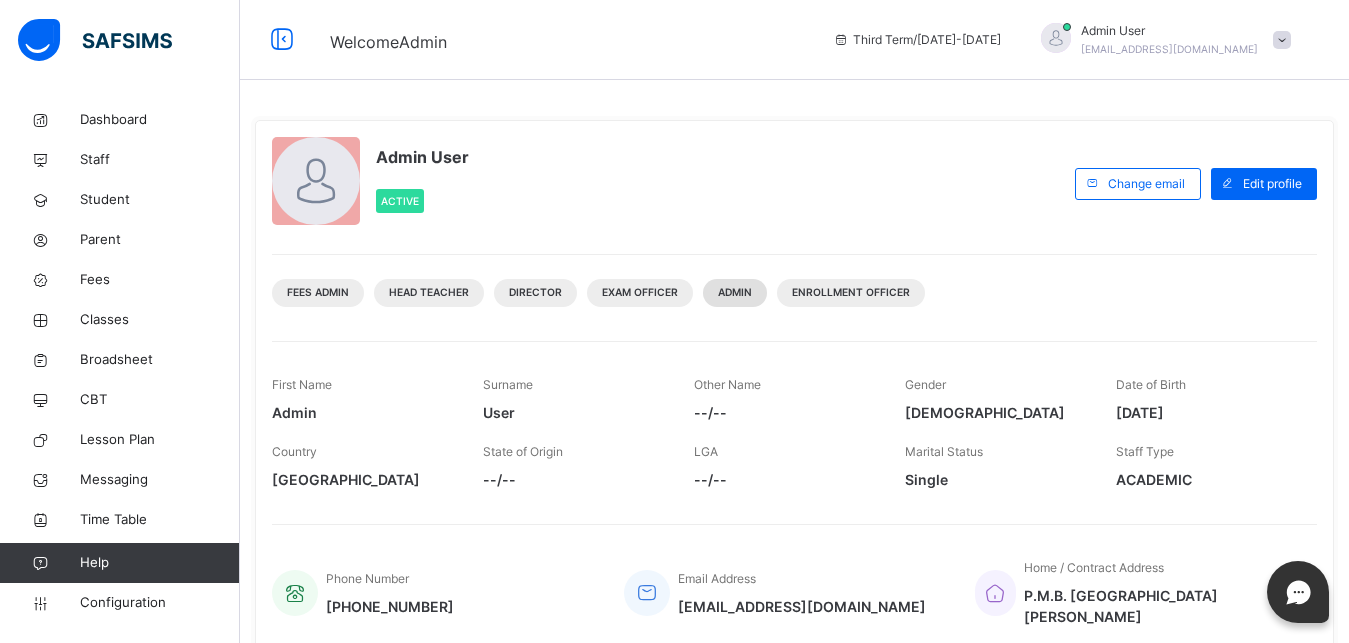 click on "Admin" at bounding box center (735, 292) 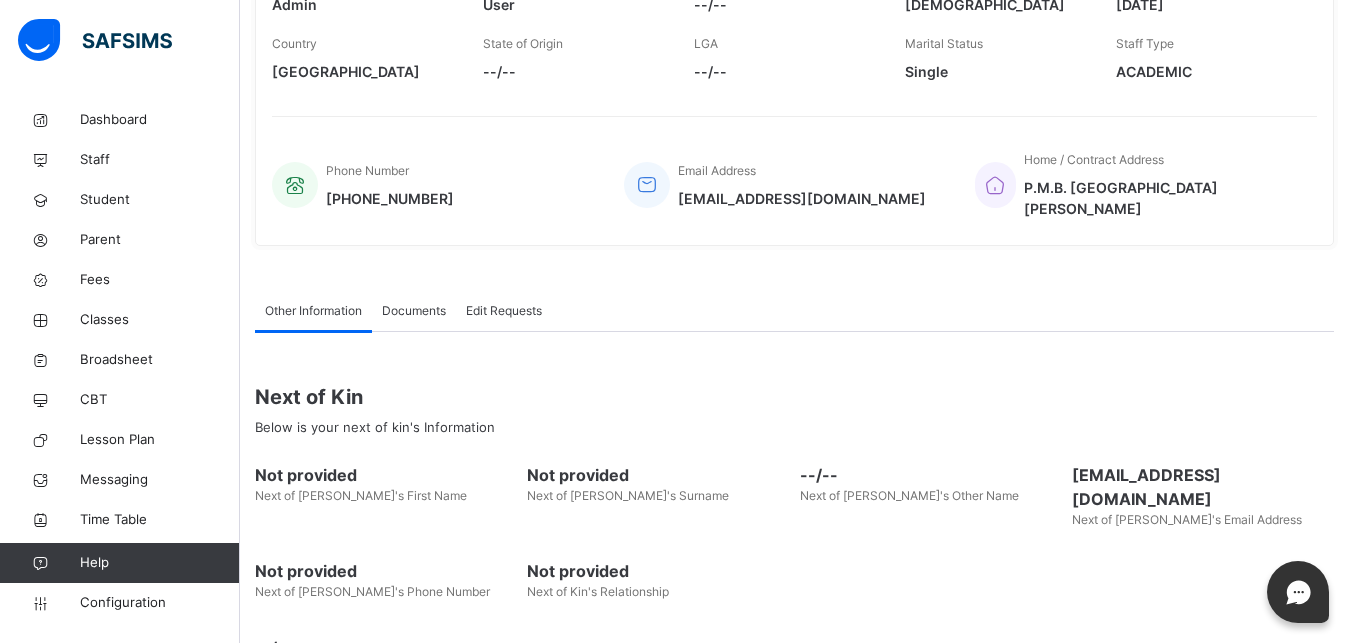 scroll, scrollTop: 442, scrollLeft: 0, axis: vertical 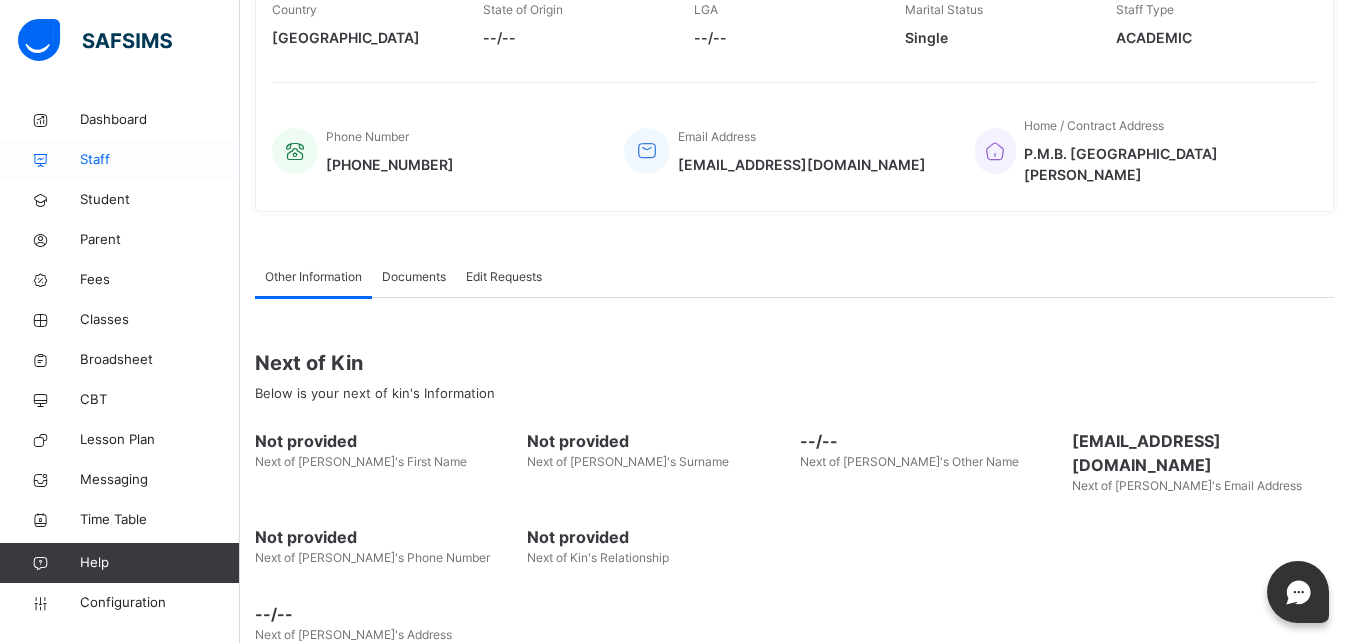 click on "Staff" at bounding box center (160, 160) 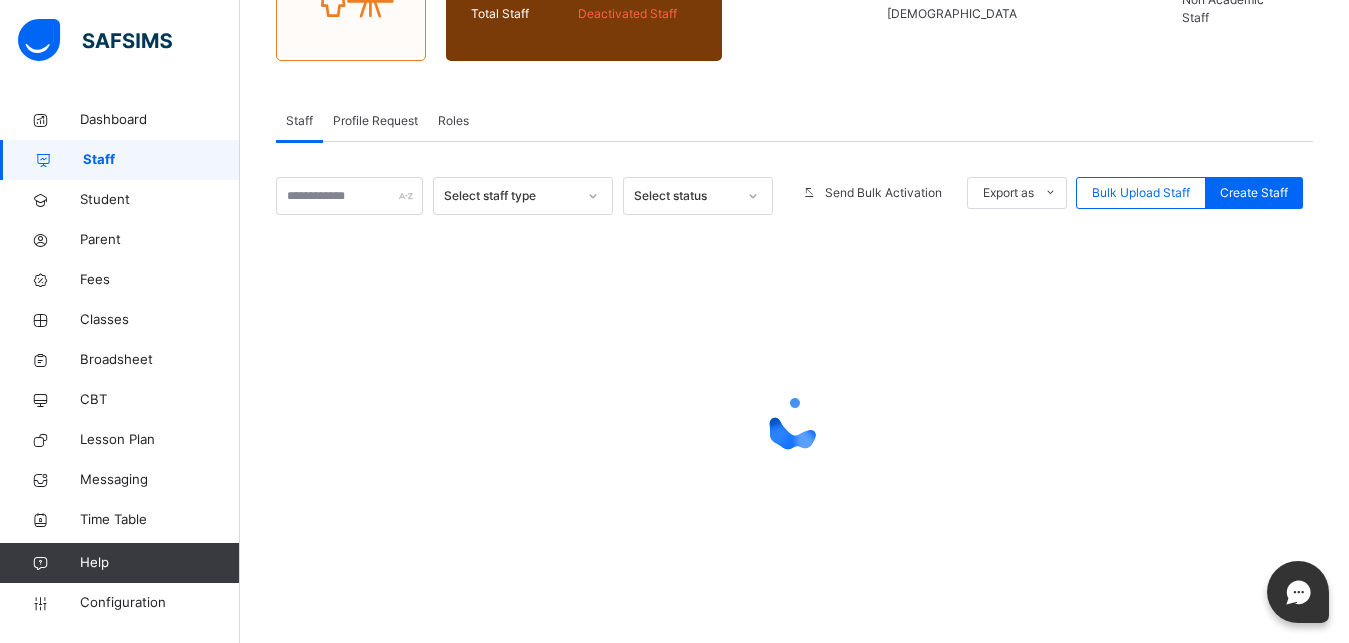 scroll, scrollTop: 0, scrollLeft: 0, axis: both 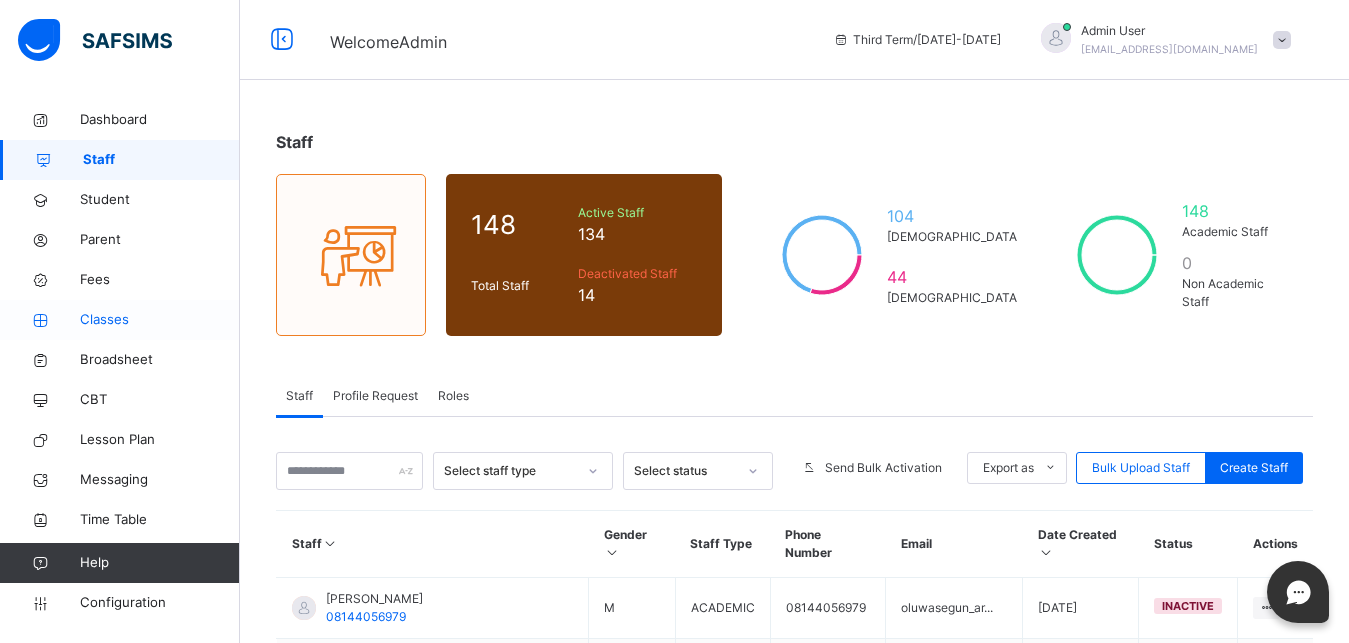 click on "Classes" at bounding box center [160, 320] 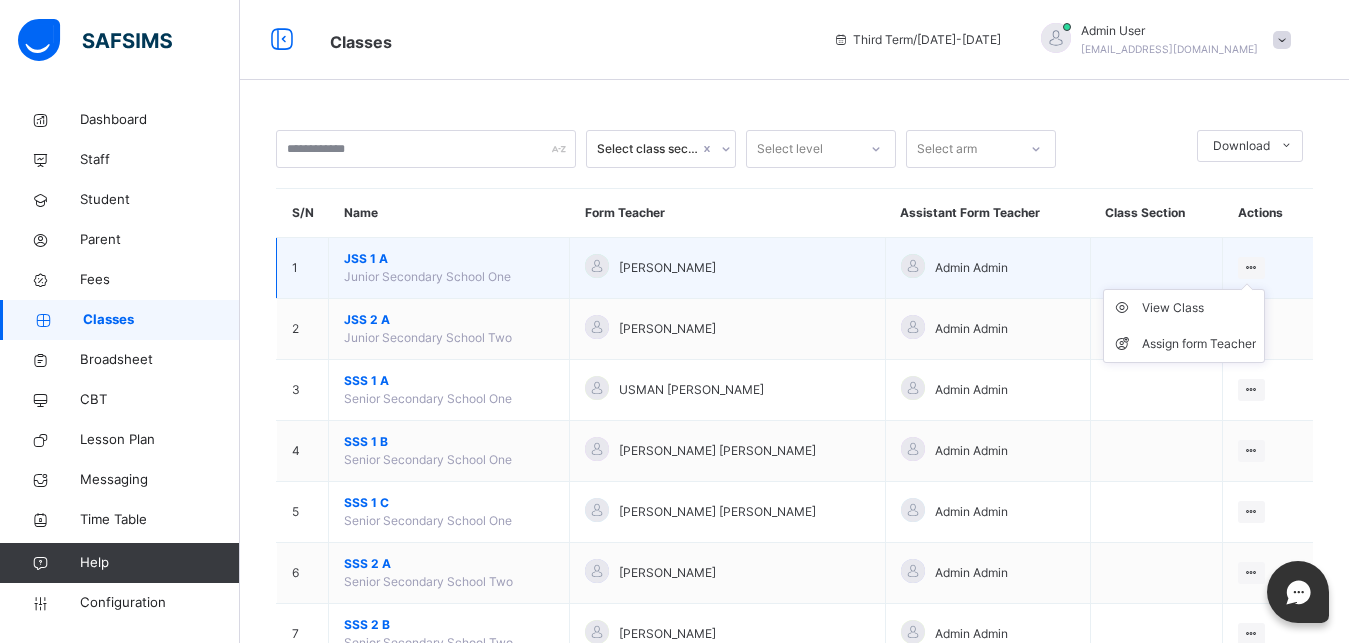 click at bounding box center (1251, 267) 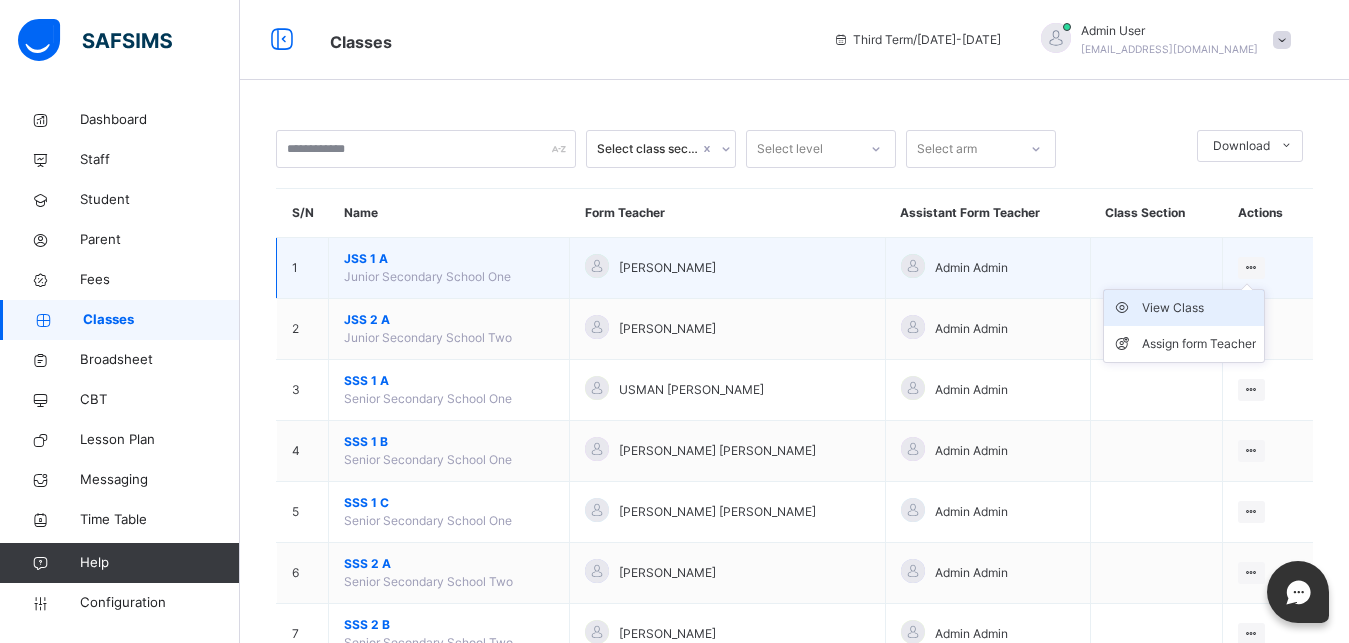 click on "View Class" at bounding box center (1199, 308) 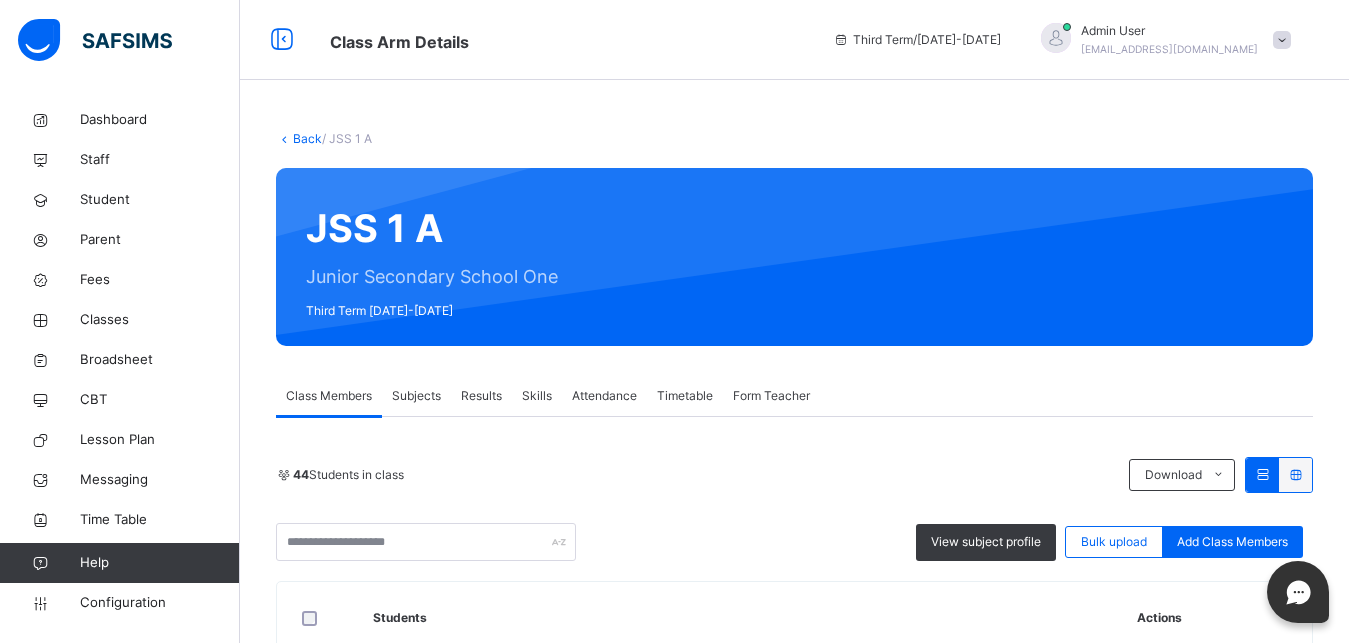 scroll, scrollTop: 3045, scrollLeft: 0, axis: vertical 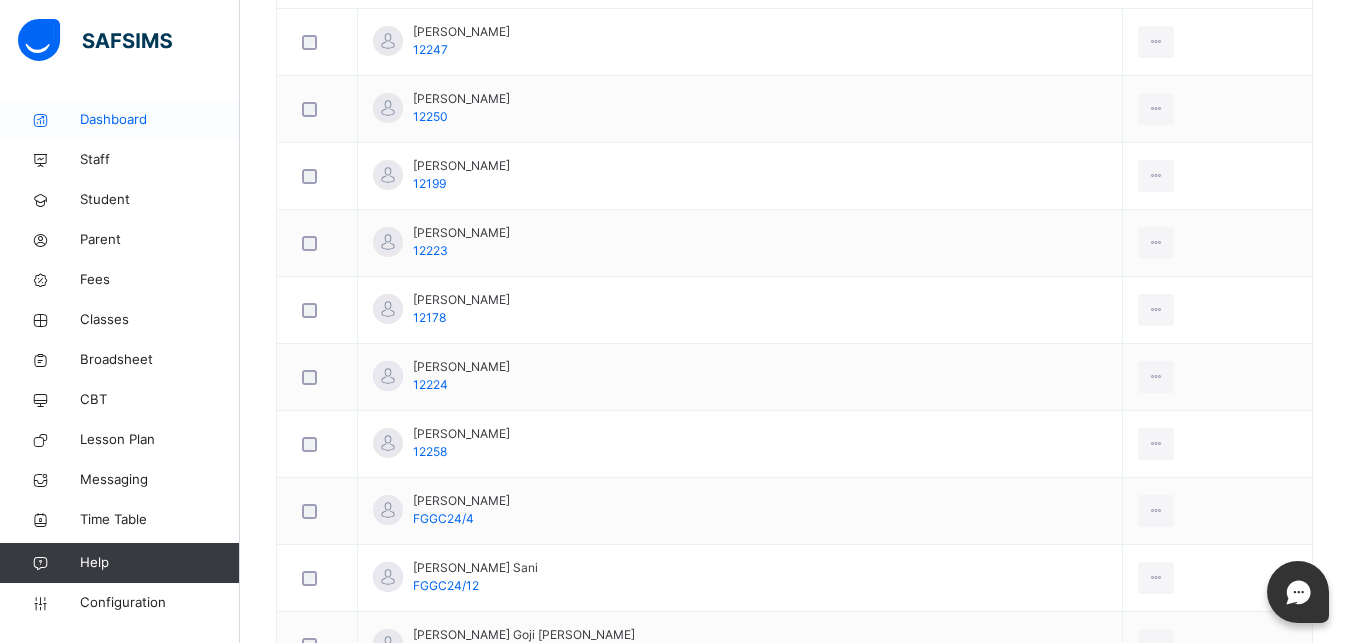 click on "Dashboard" at bounding box center [160, 120] 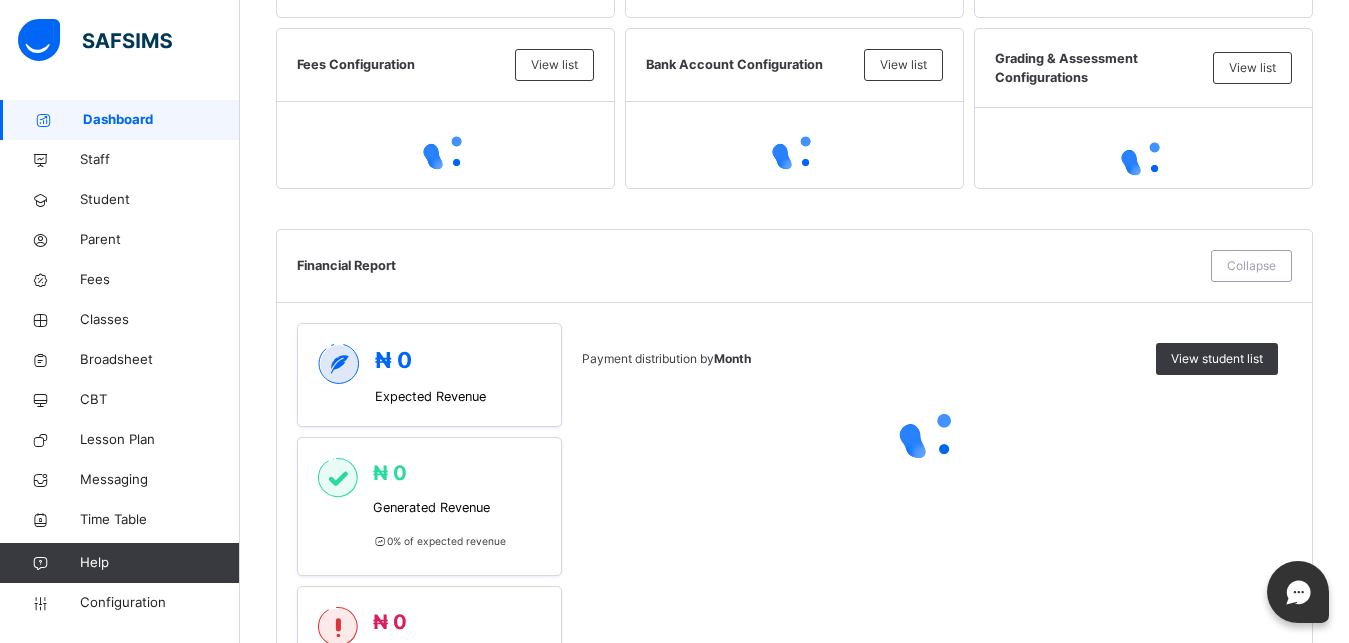 scroll, scrollTop: 694, scrollLeft: 0, axis: vertical 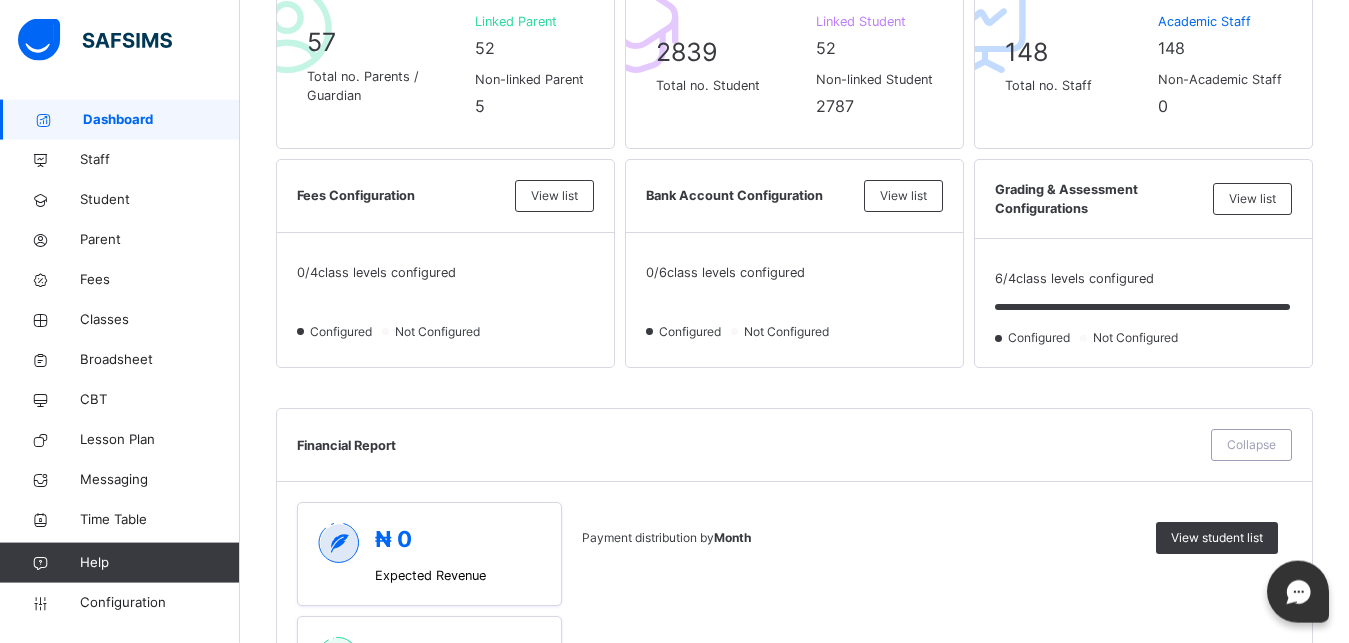 drag, startPoint x: 1355, startPoint y: 9, endPoint x: 1111, endPoint y: 38, distance: 245.71732 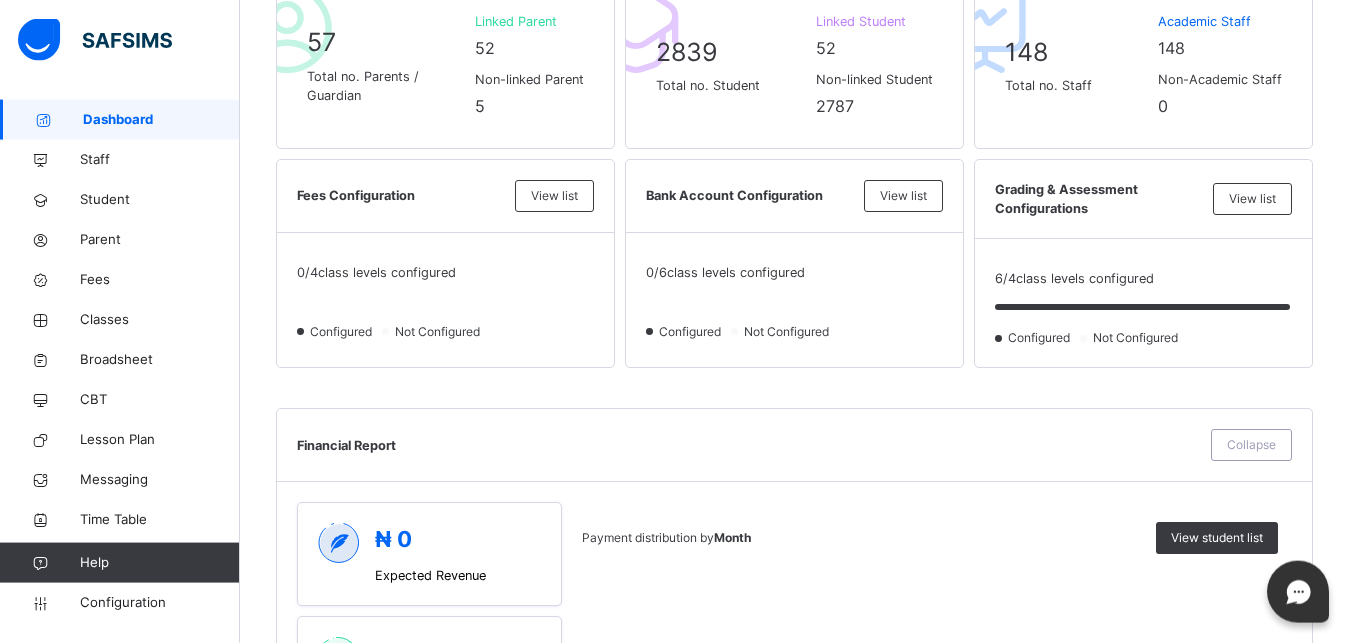 click at bounding box center (1282, -501) 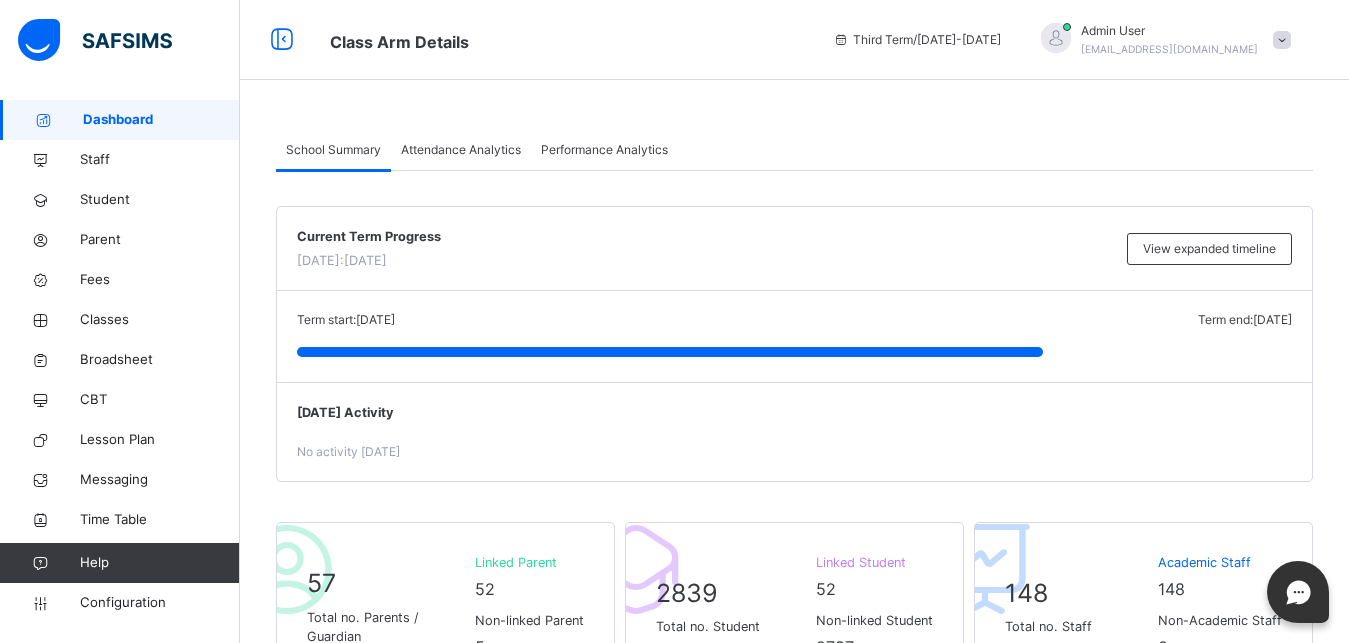 click at bounding box center (1282, 40) 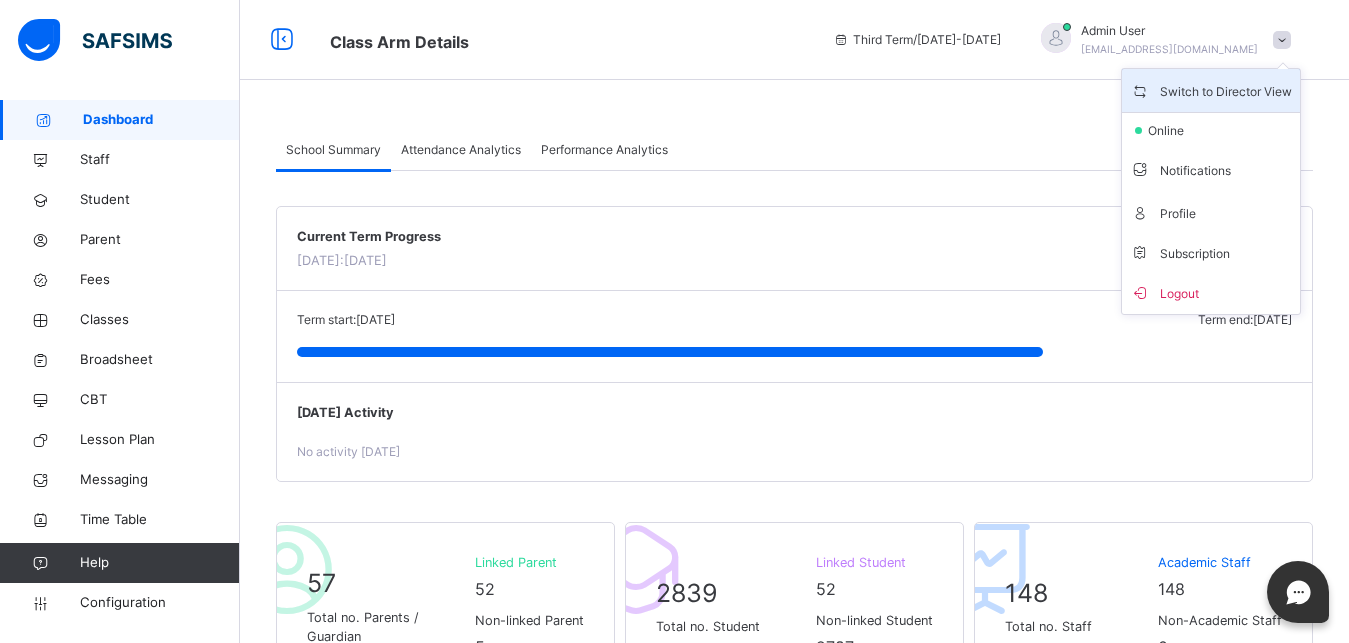 click on "Switch to Director View" at bounding box center (1211, 90) 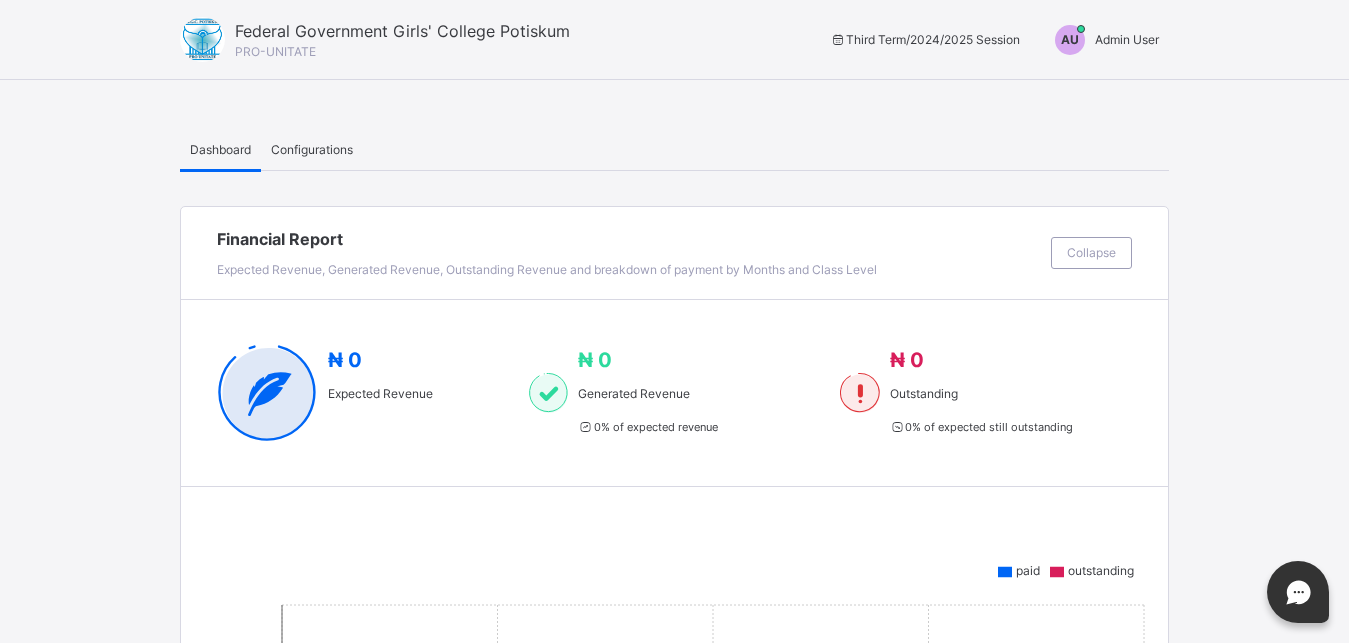click on "Dashboard Configurations Dashboard Configurations Financial Report Expected Revenue, Generated Revenue, Outstanding Revenue and breakdown of payment by Months and Class Level Collapse   ₦ 0 Expected Revenue   ₦ 0 Generated Revenue 0 % of expected revenue   ₦ 0 Outstanding 0 % of expected still outstanding JSS 1 JSS 2 JSS 3 SSS 1 SSS 2 SSS 3 0 1 2 3 4 paid outstanding Classes and Student Report Total class levels, active & inactive classes, Total student in the current term, [DEMOGRAPHIC_DATA] vs [DEMOGRAPHIC_DATA] distribution, active & inactive students Collapse 9 No. Of classes 6 No. Class Levels 7 No. of Arms 2839 No. Of students 2839 No. Active Students 0 No. Inactive Students 0 No. [DEMOGRAPHIC_DATA] Students 2839 No. [DEMOGRAPHIC_DATA] Students Promotion Order Level Name No. of arms No. of students Status 1 Junior Secondary School One JSS 1 1   44   ACTIVE 2 Junior Secondary School Two JSS 2 1   43   ACTIVE 3 Junior Secondary School Three JSS 3 0   0   ACTIVE 4 Senior Secondary School One SSS 1 3   117   ACTIVE 5 Senior Secondary School Two SSS 2 4" at bounding box center (674, 1943) 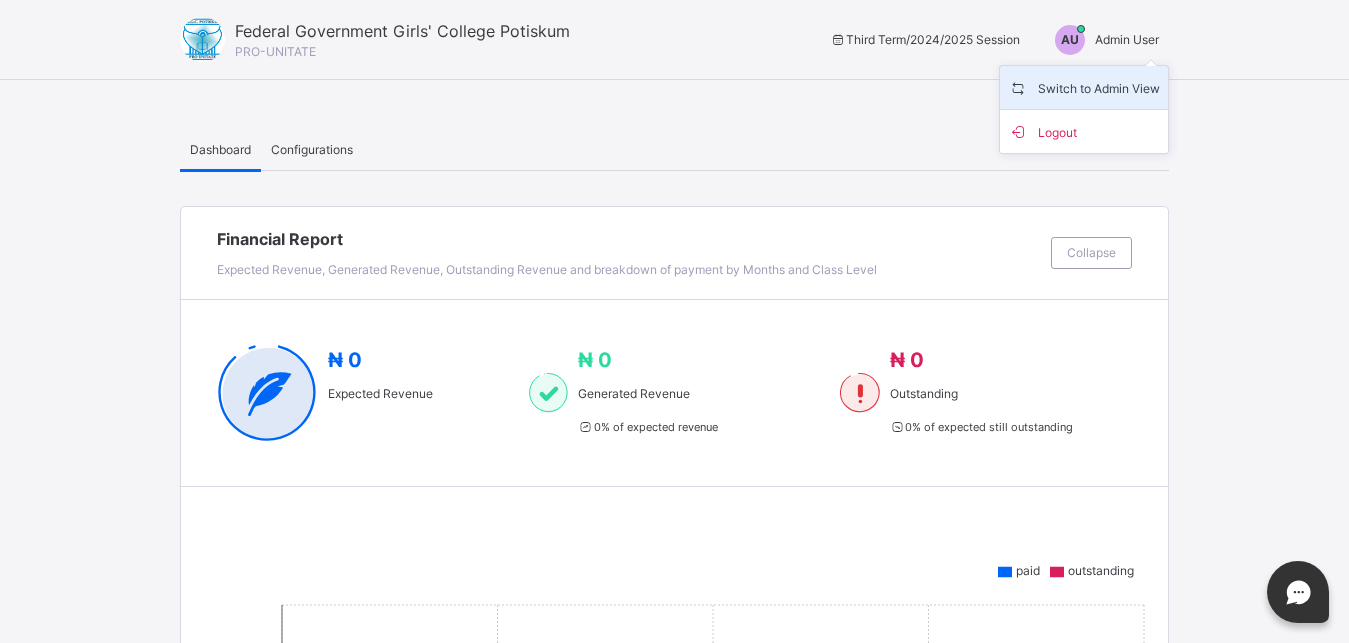 click on "Switch to Admin View" at bounding box center [1084, 87] 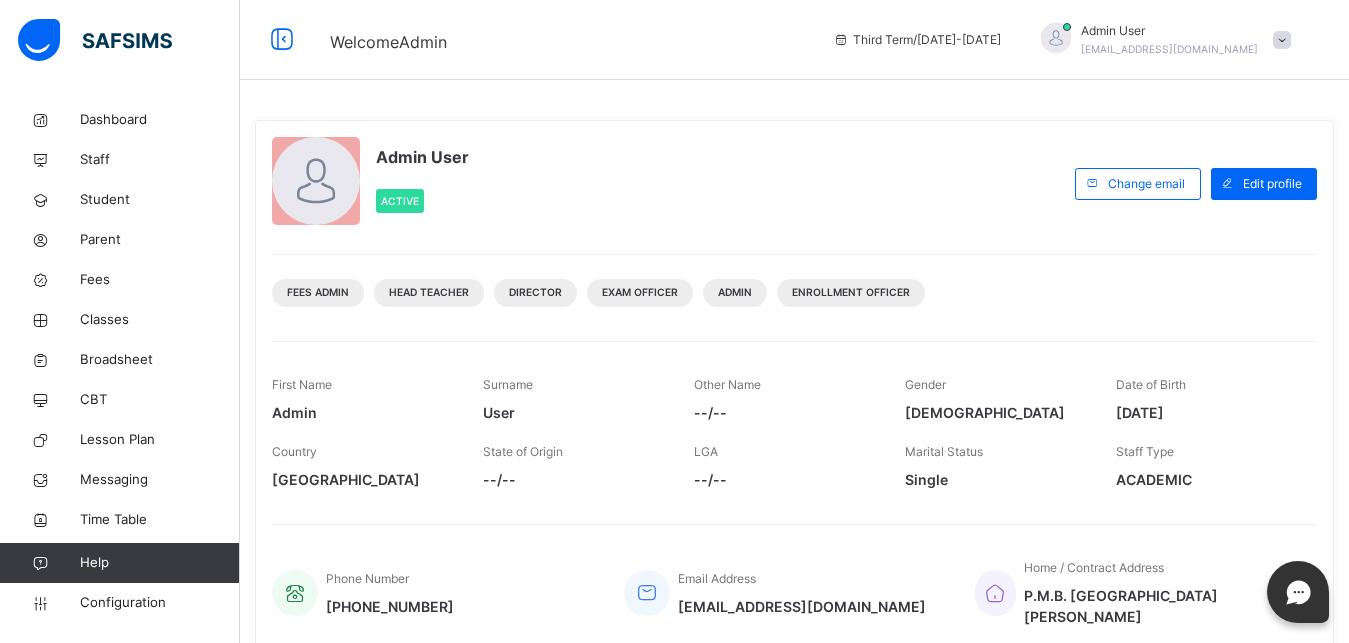 click on "Admin  User   Active   Change email Edit profile Fees Admin Head Teacher Director Exam Officer Admin Enrollment Officer First Name Admin Surname User Other Name --/-- Gender [DEMOGRAPHIC_DATA] Date of Birth [DEMOGRAPHIC_DATA] Country [DEMOGRAPHIC_DATA] State of Origin --/-- LGA --/-- Marital Status [DEMOGRAPHIC_DATA] Staff Type ACADEMIC Phone Number [PHONE_NUMBER] Email Address [EMAIL_ADDRESS][DOMAIN_NAME] Home / Contract Address P.M.B. [GEOGRAPHIC_DATA][PERSON_NAME] Other Information Documents Edit Requests Other Information More Options   Next of Kin Below is your next of kin's Information Not provided Next of [PERSON_NAME]'s First Name Not provided Next of Kin's Surname --/-- Next of Kin's Other Name [EMAIL_ADDRESS][DOMAIN_NAME] Next of Kin's Email Address Not provided Next of Kin's Phone Number Not provided Next of Kin's Relationship --/-- Next of [PERSON_NAME]'s Address T   Staff Date Created Status Action Admin  User potiskum [DATE] Approved View Request Personal Document Upload PDF File     Drag and Drop files here Files supported: Pdf Browse file Maximum size 2.5mb ×" at bounding box center [794, 615] 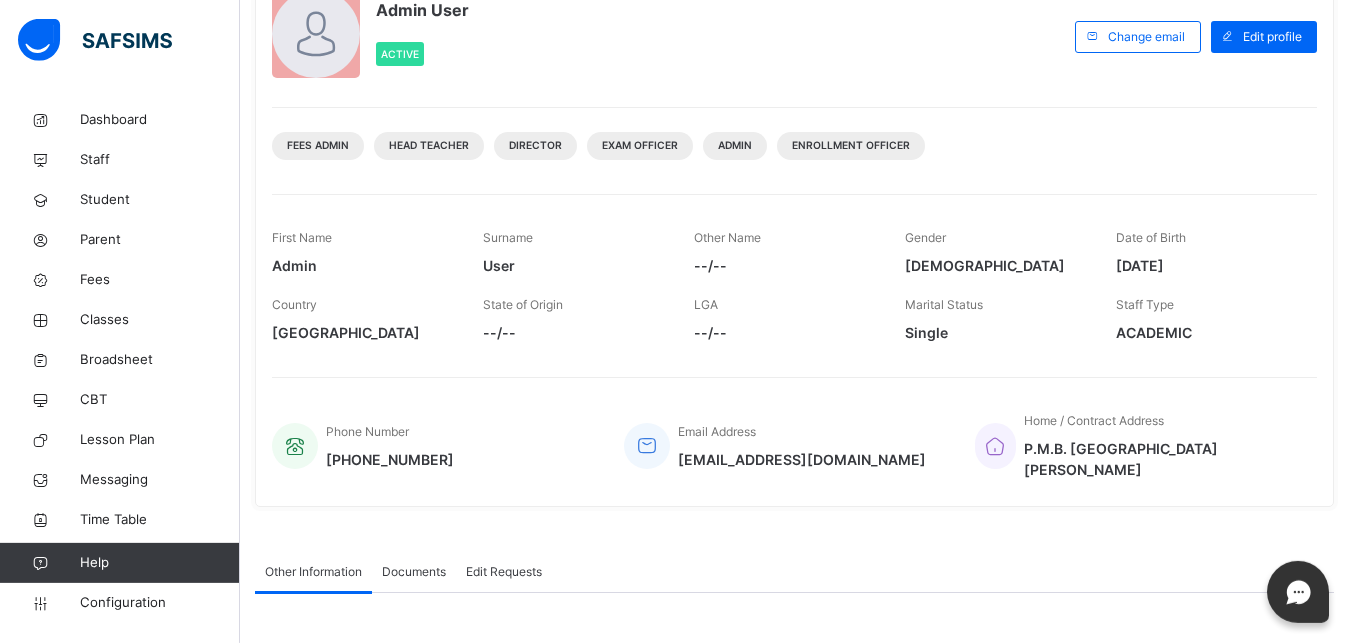 scroll, scrollTop: 153, scrollLeft: 0, axis: vertical 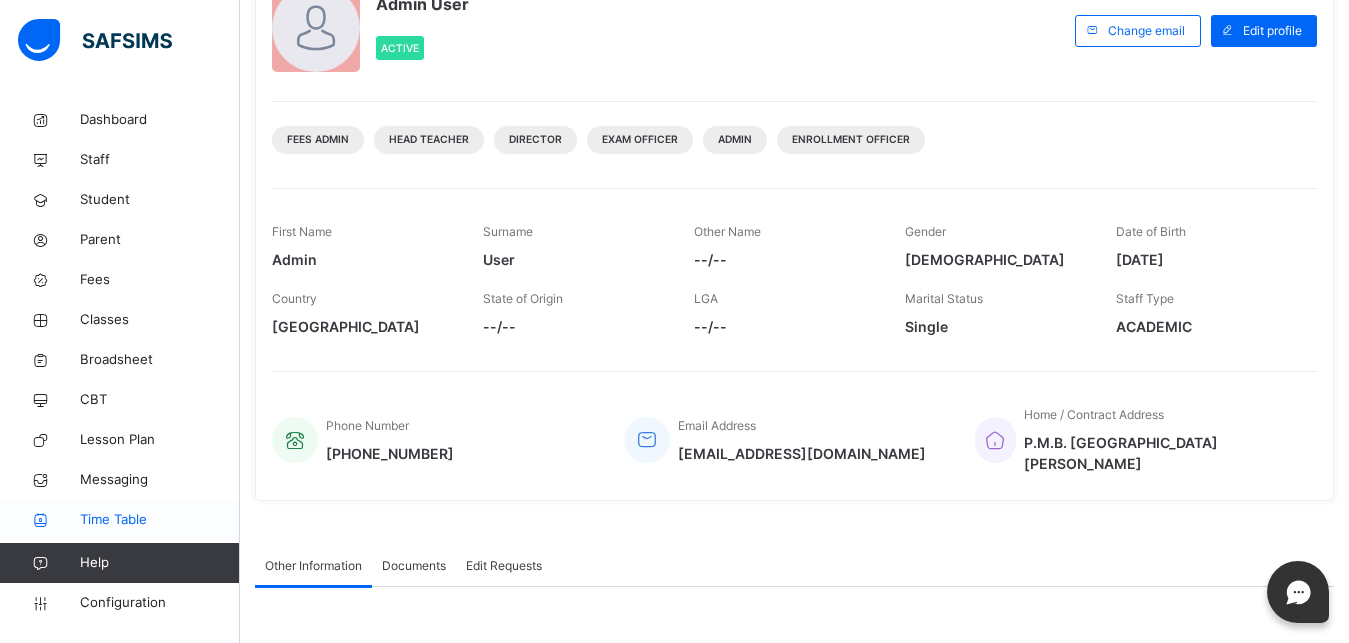 click on "Time Table" at bounding box center [120, 520] 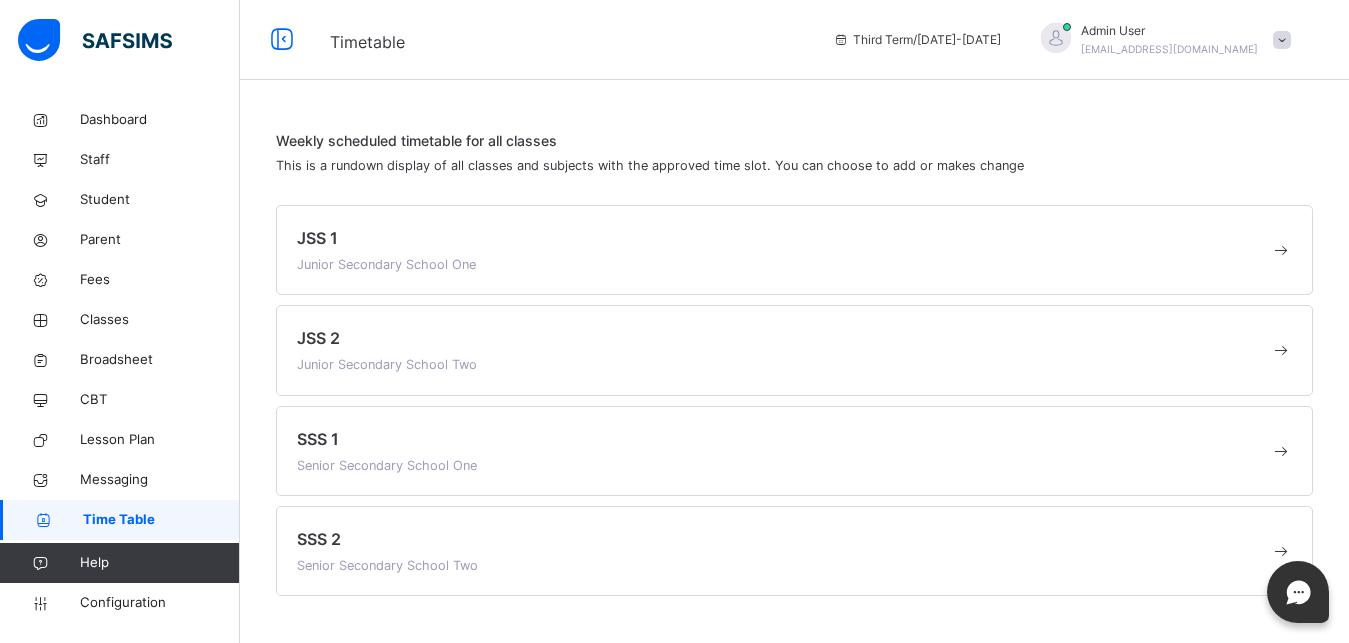 scroll, scrollTop: 0, scrollLeft: 0, axis: both 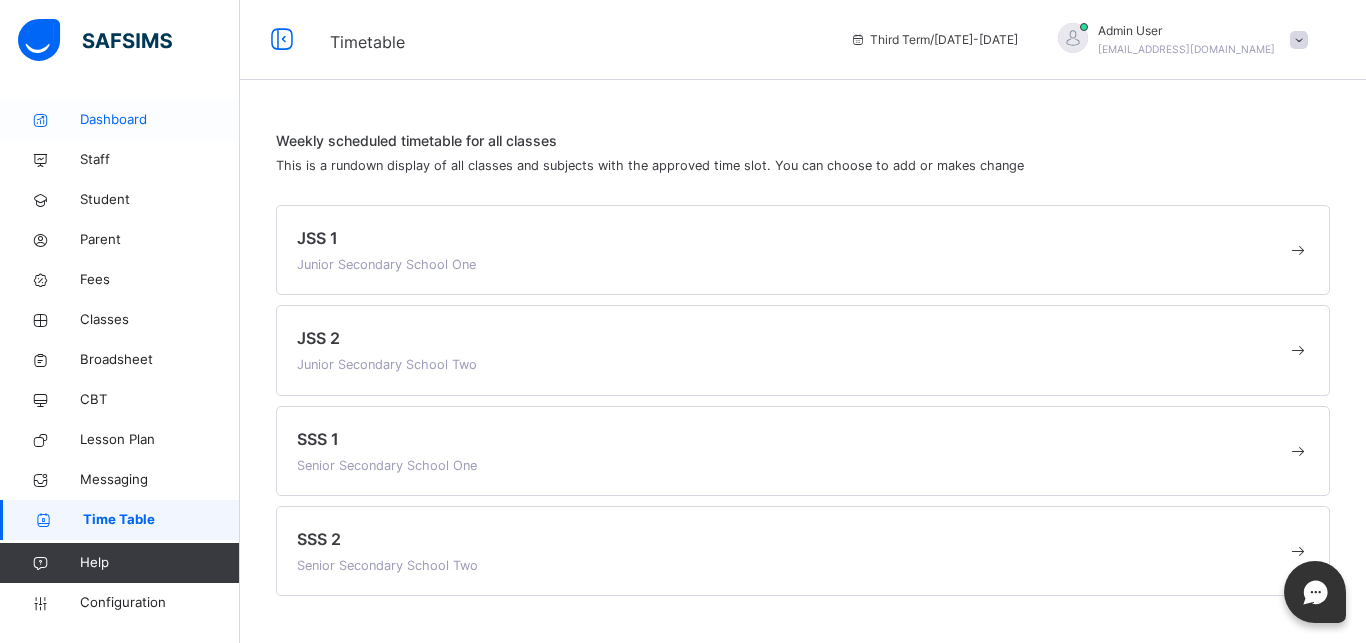 click on "Dashboard" at bounding box center (160, 120) 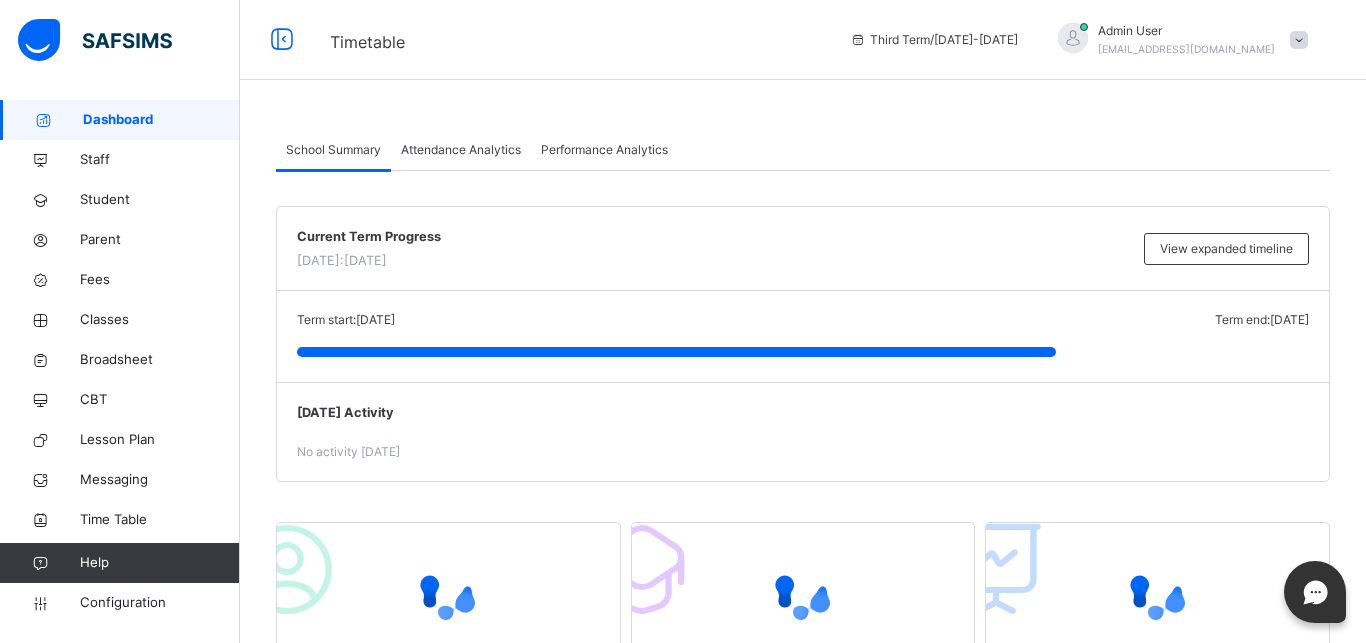 click at bounding box center (95, 40) 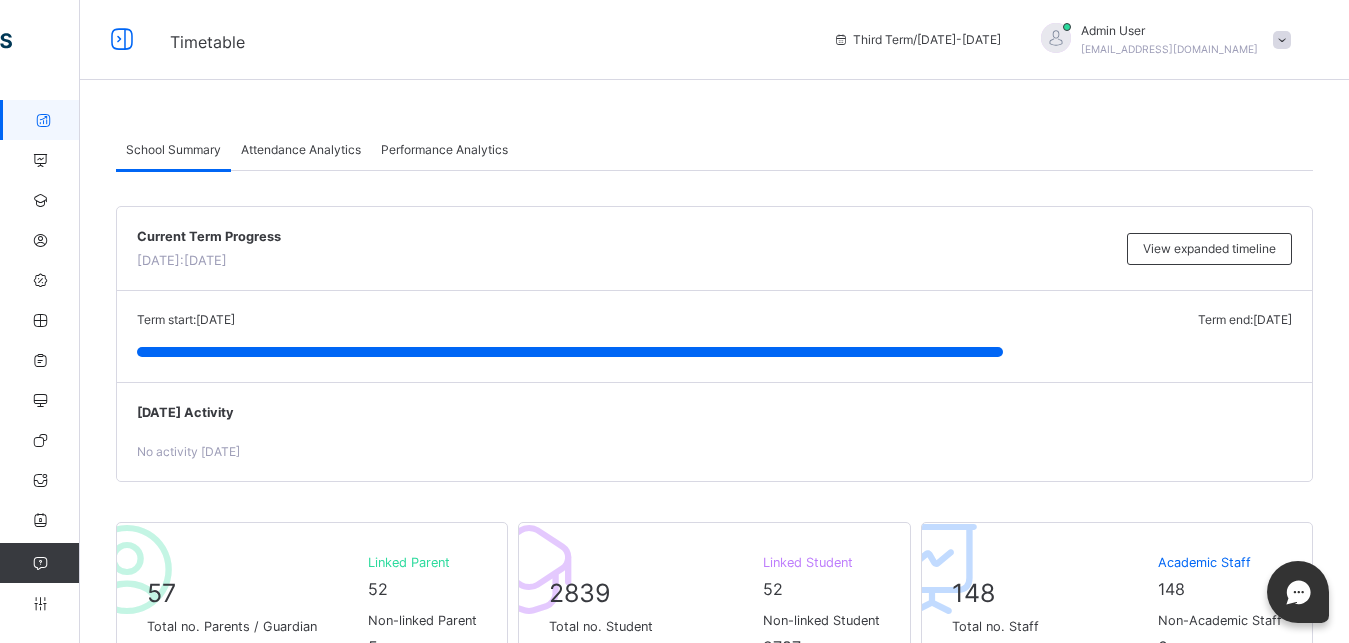 click on "[DATE] Activity   No activity [DATE]" at bounding box center [714, 431] 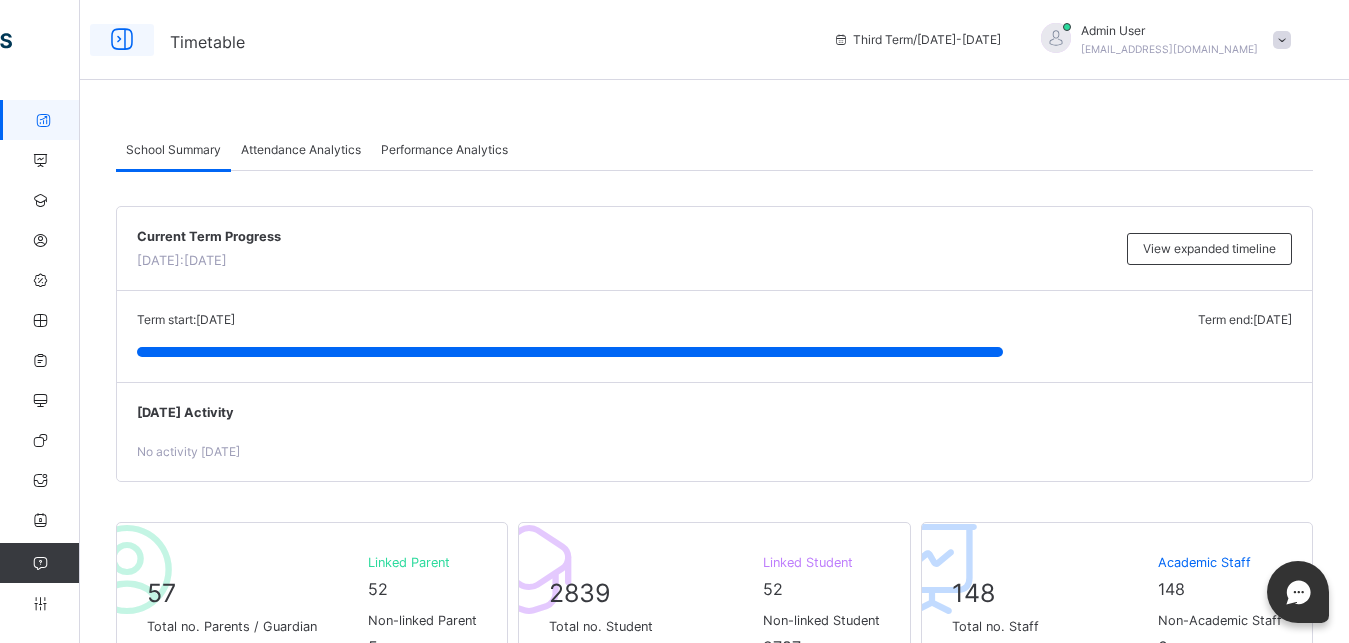click at bounding box center [122, 40] 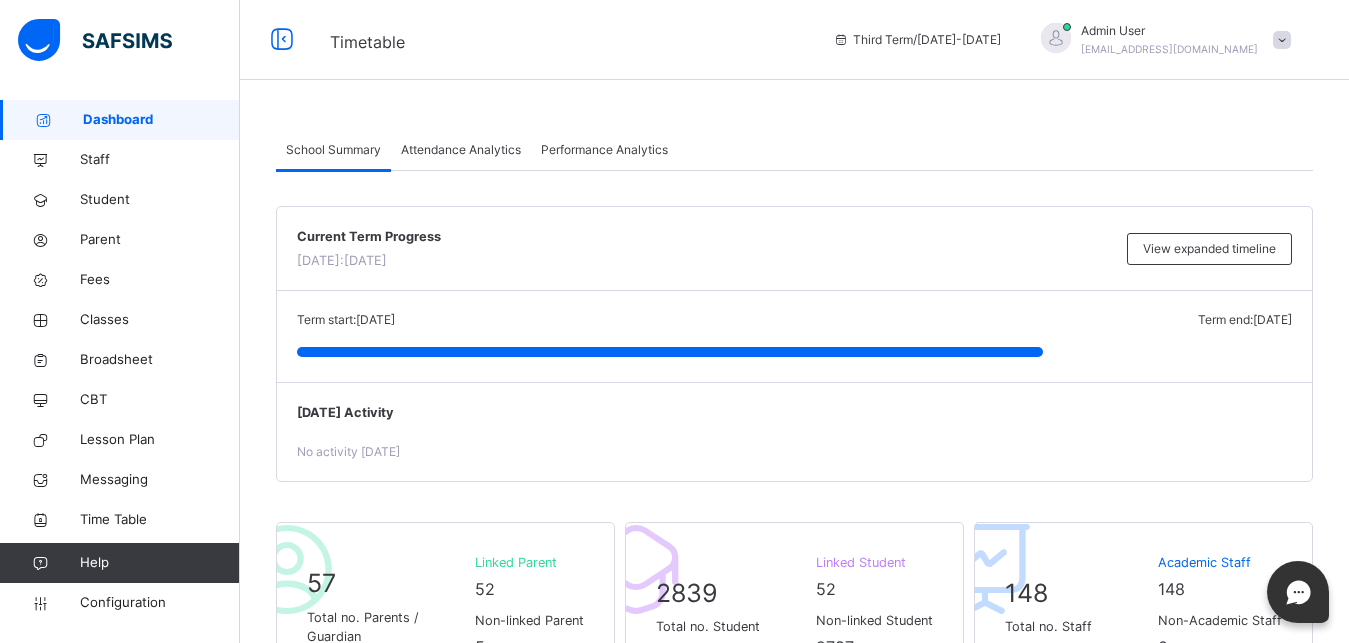 click on "[DATE] Activity   No activity [DATE]" at bounding box center (794, 431) 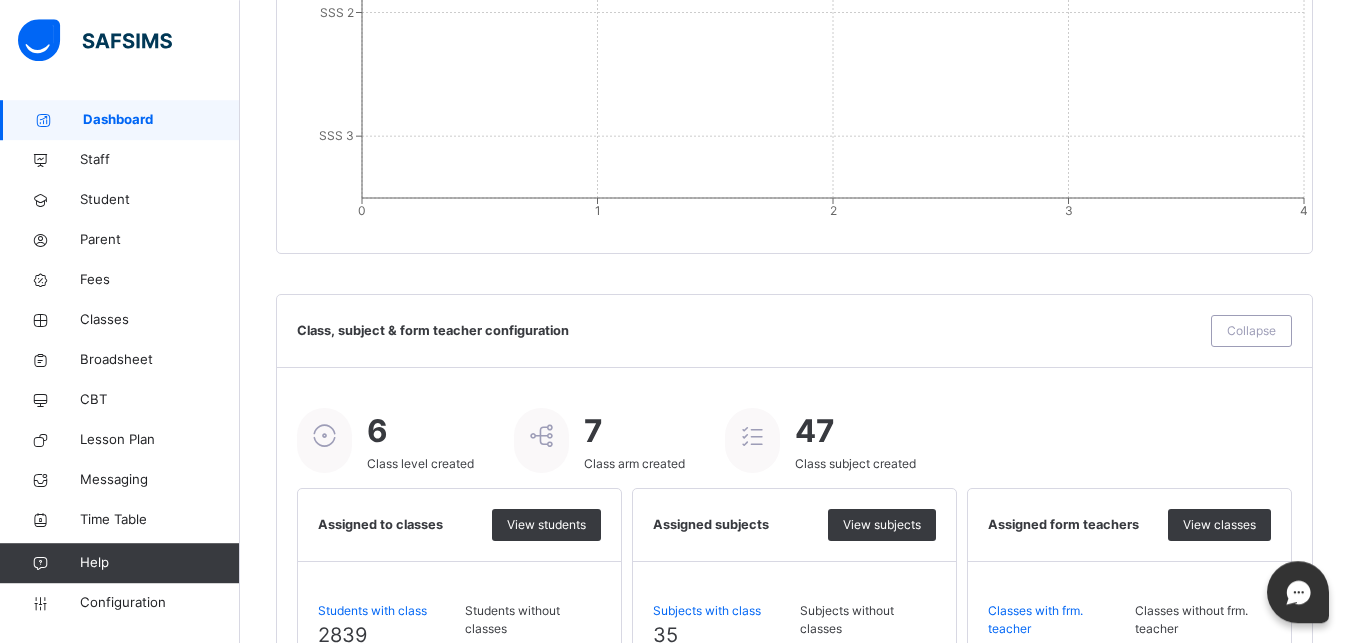scroll, scrollTop: 2300, scrollLeft: 0, axis: vertical 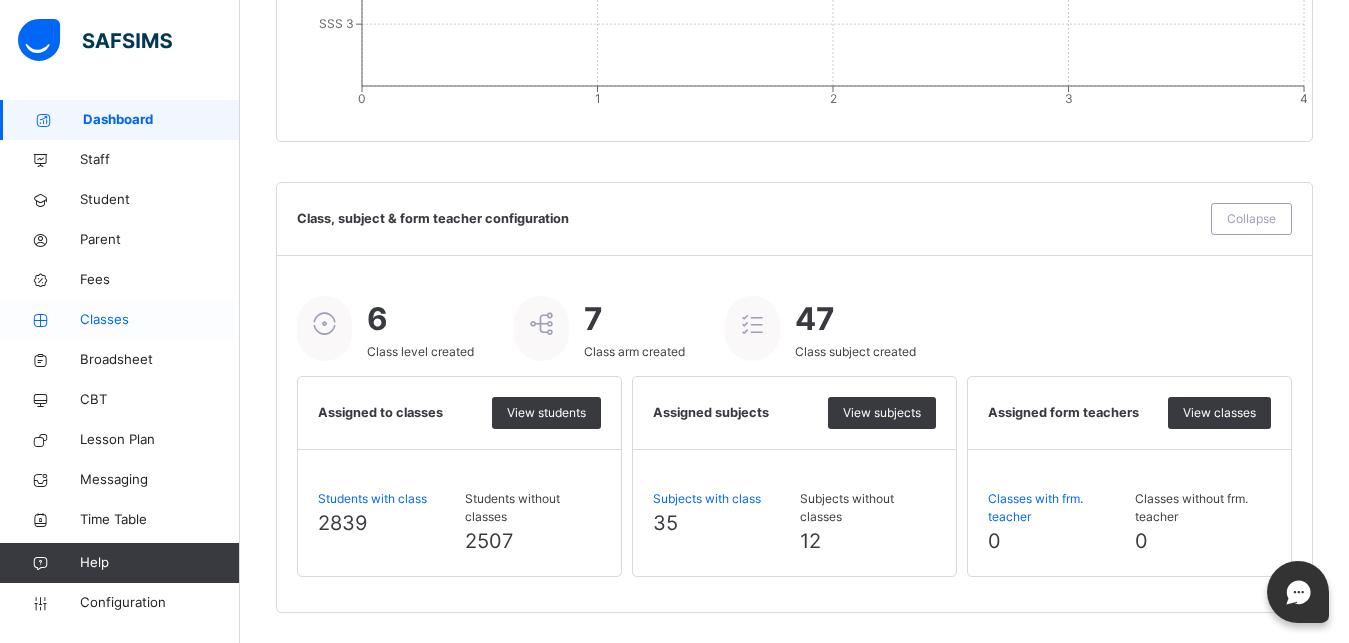 click on "Classes" at bounding box center (160, 320) 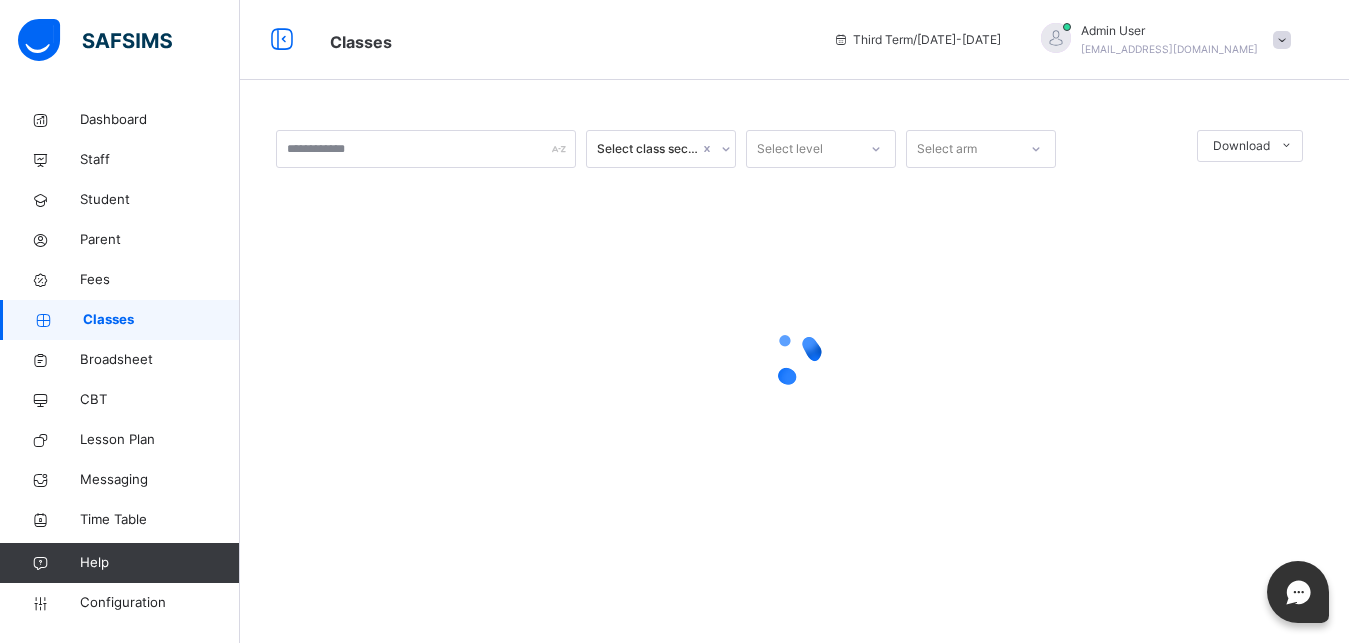 scroll, scrollTop: 0, scrollLeft: 0, axis: both 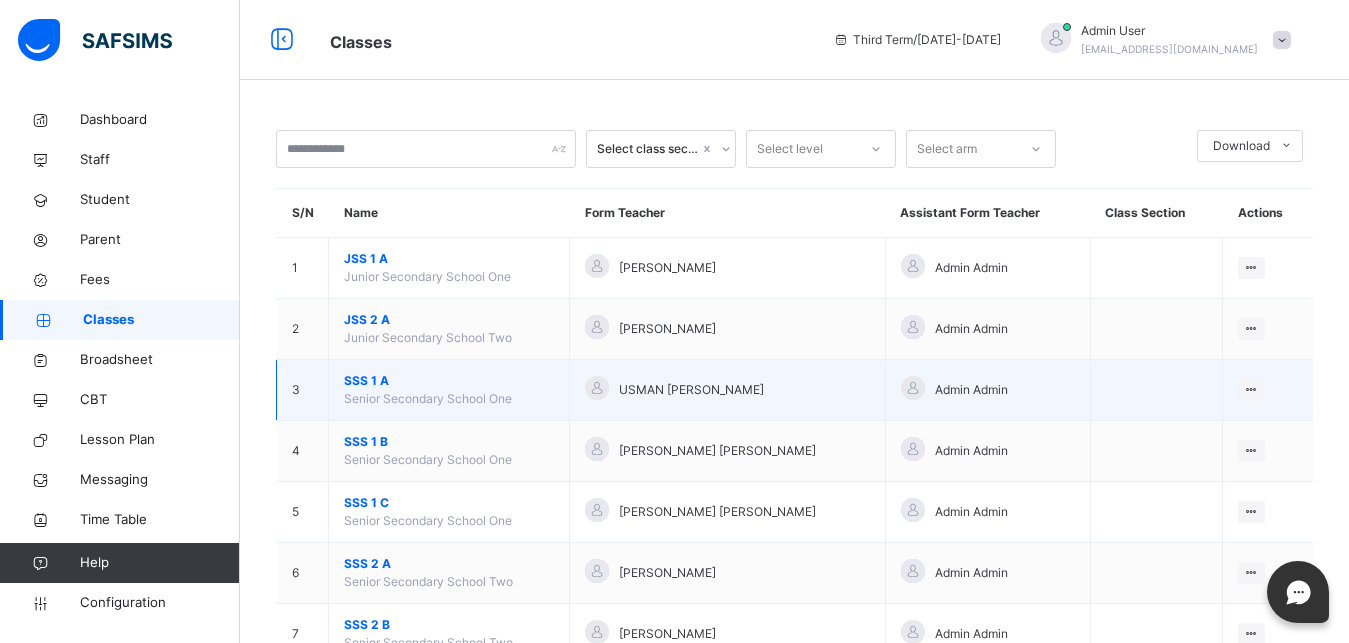 click on "SSS 1   A" at bounding box center [449, 381] 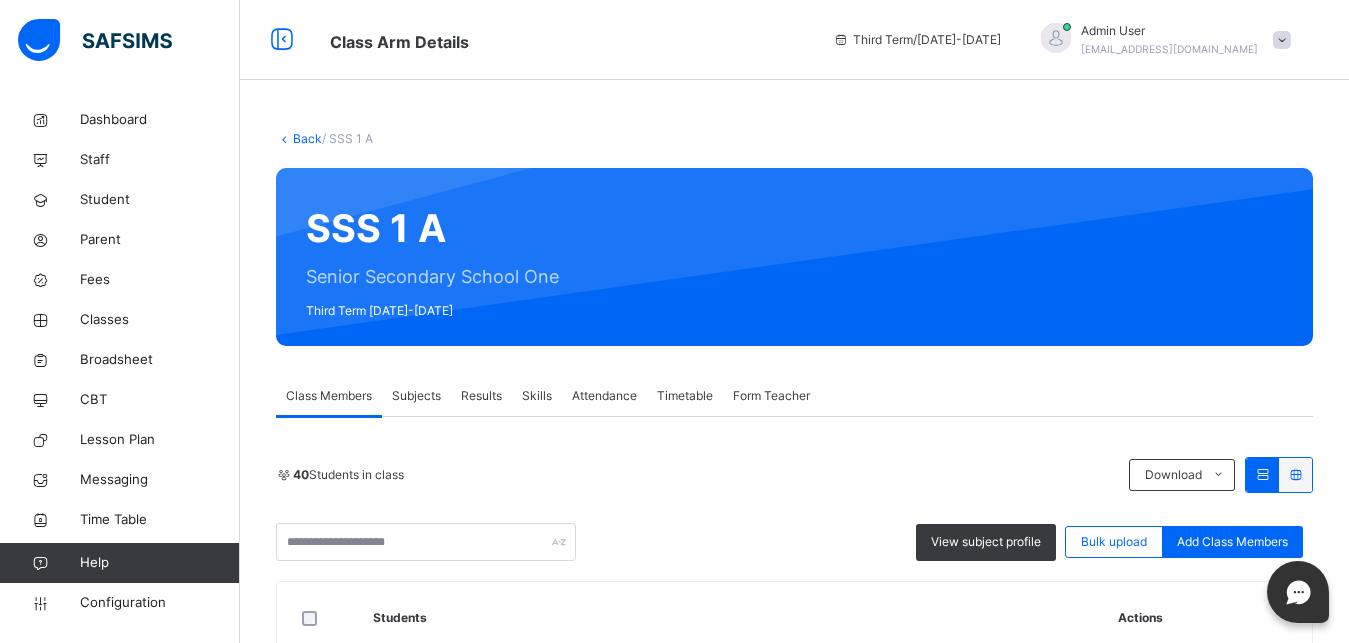 scroll, scrollTop: 459, scrollLeft: 0, axis: vertical 